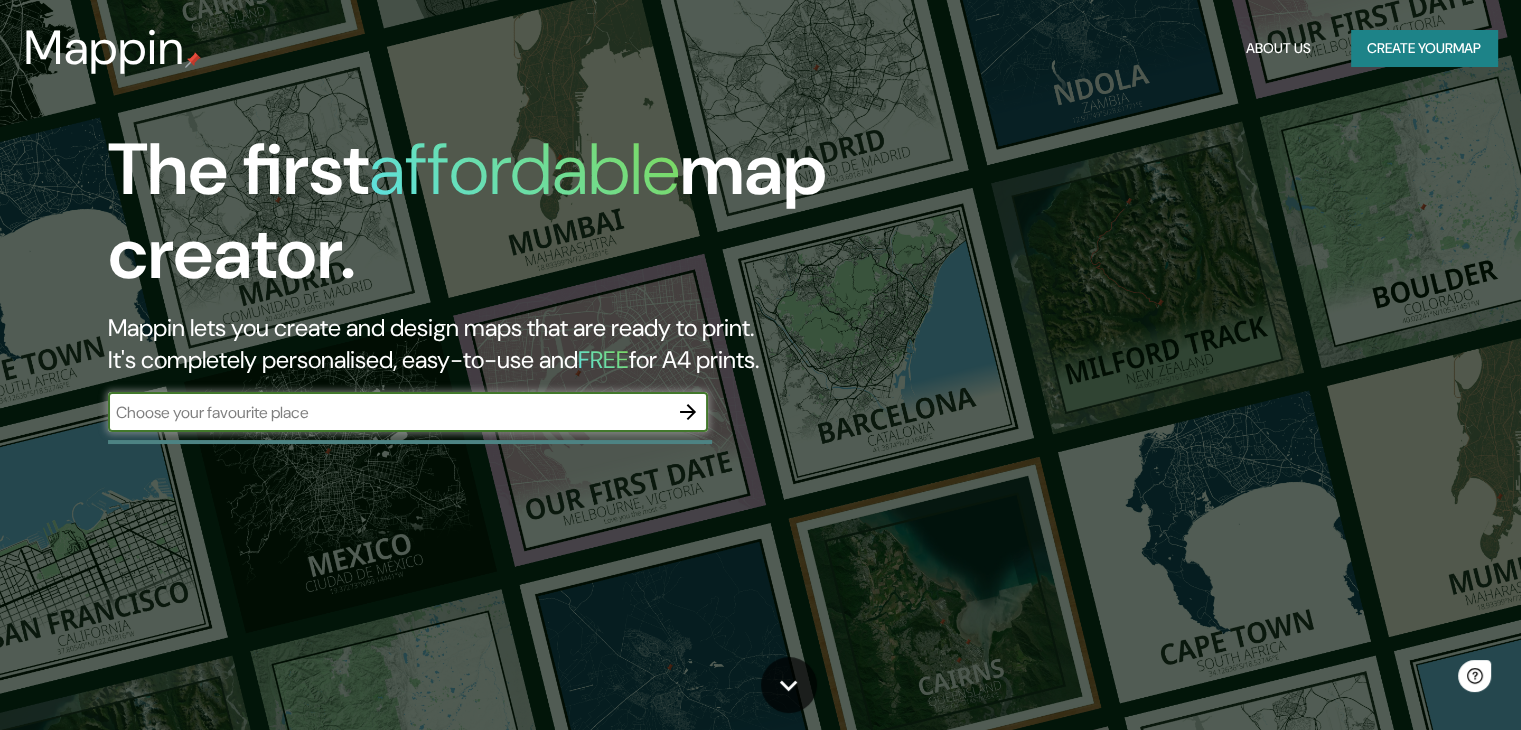 scroll, scrollTop: 0, scrollLeft: 0, axis: both 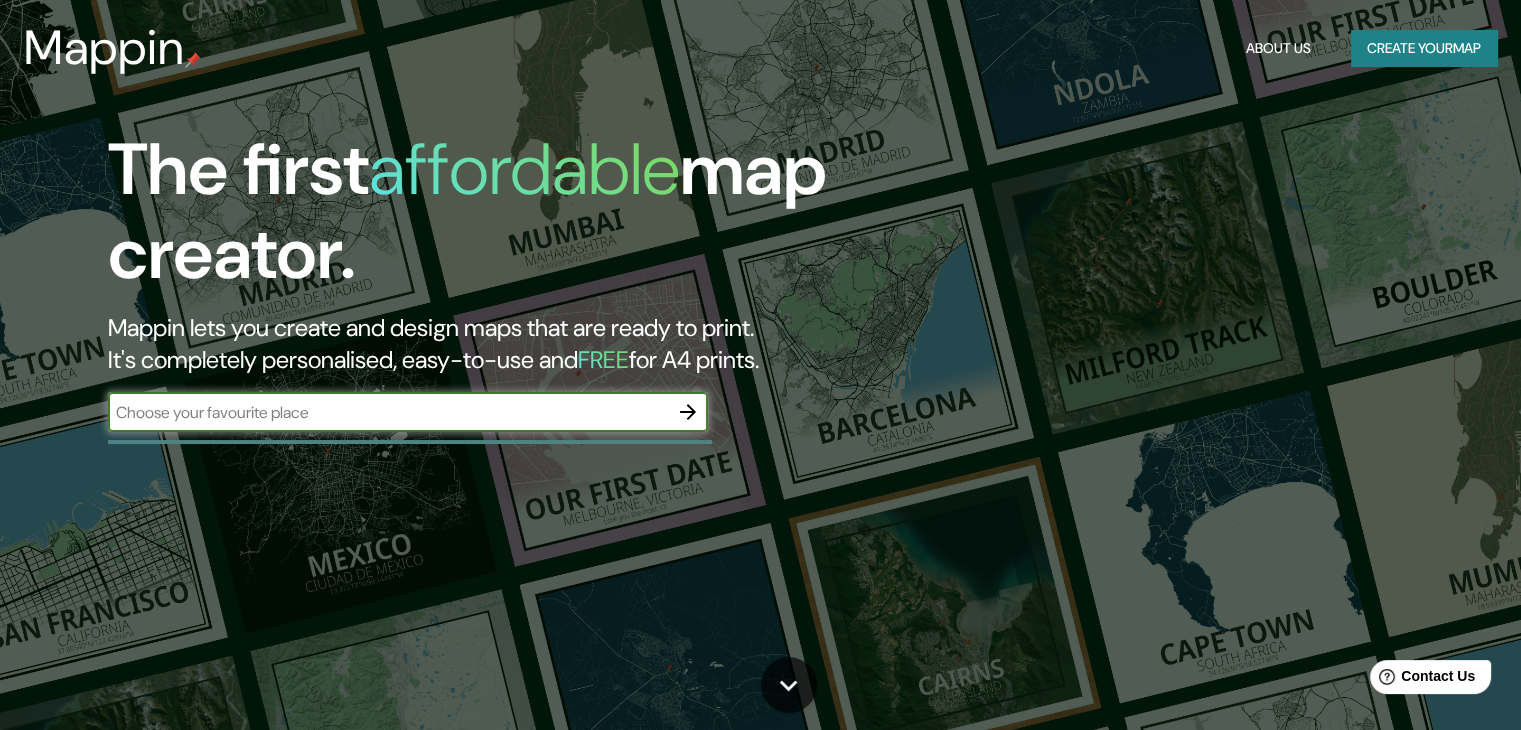 click at bounding box center [388, 412] 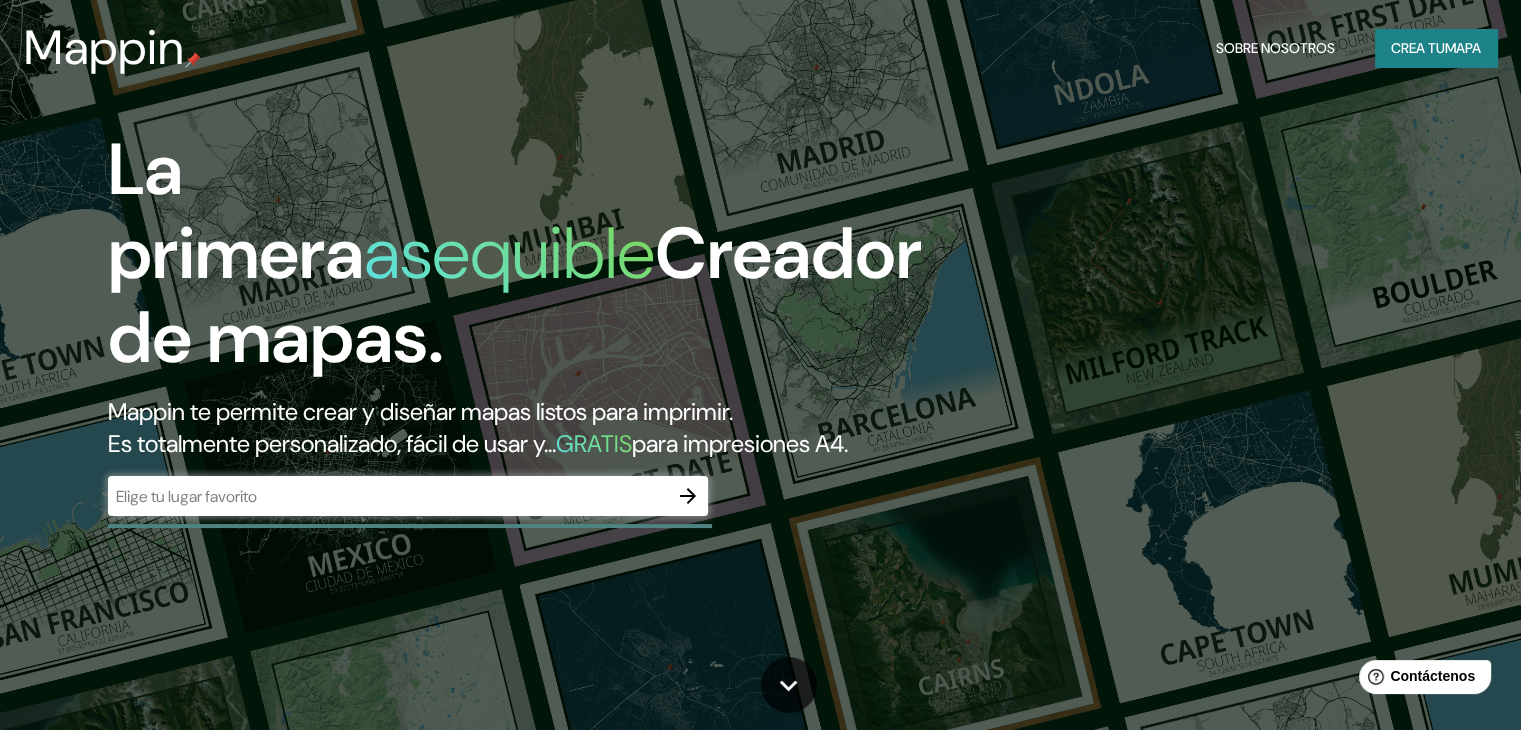 click on "Creador de mapas." at bounding box center (515, 295) 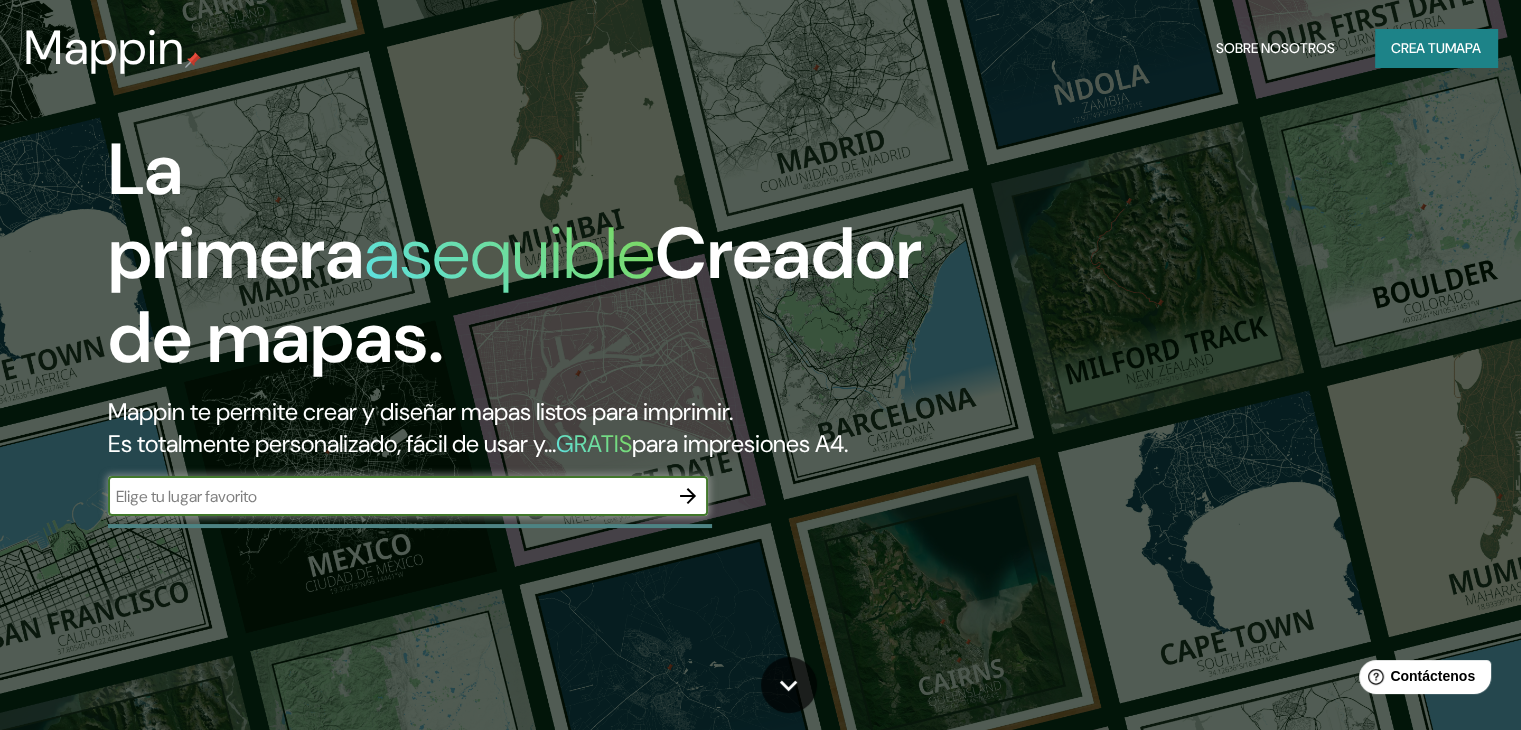 click at bounding box center (388, 496) 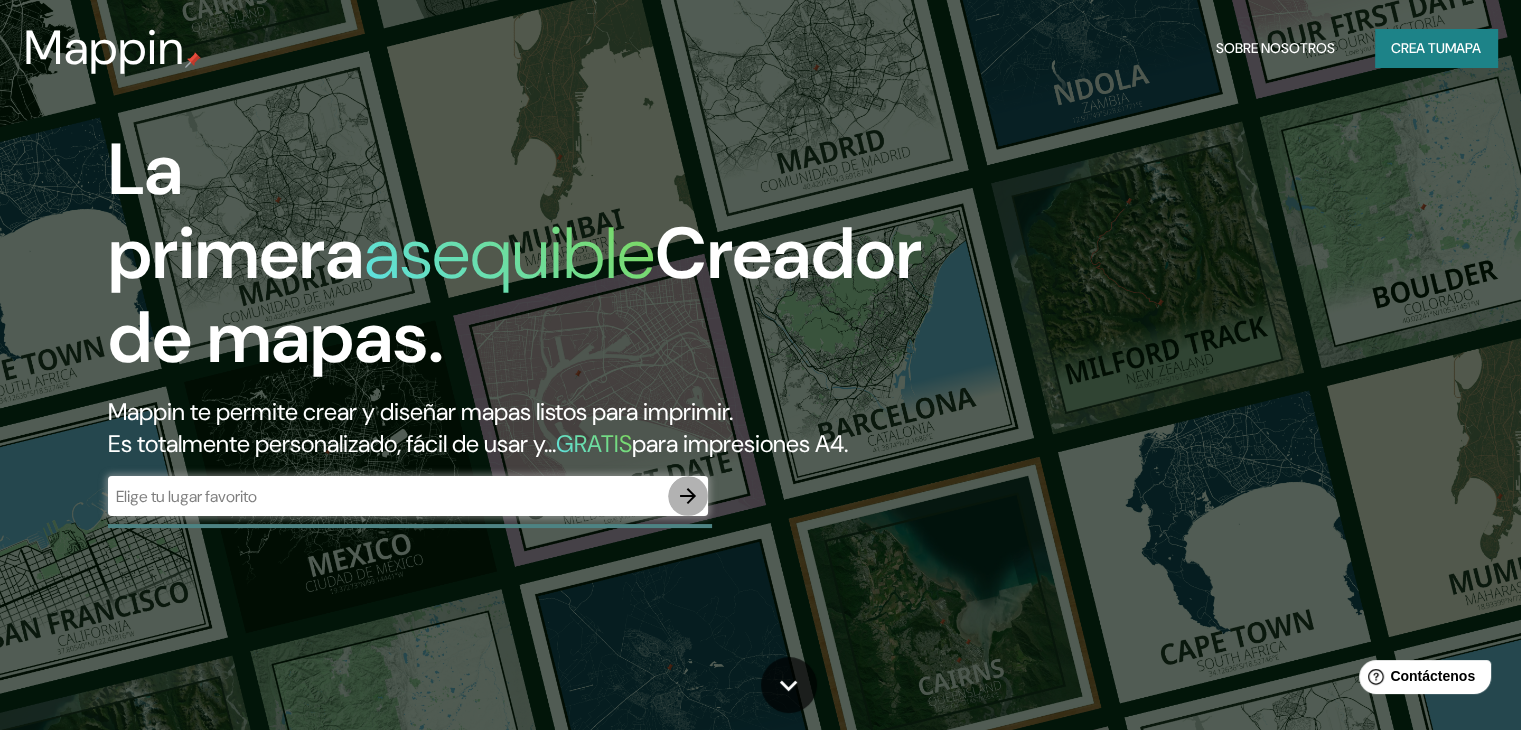 click 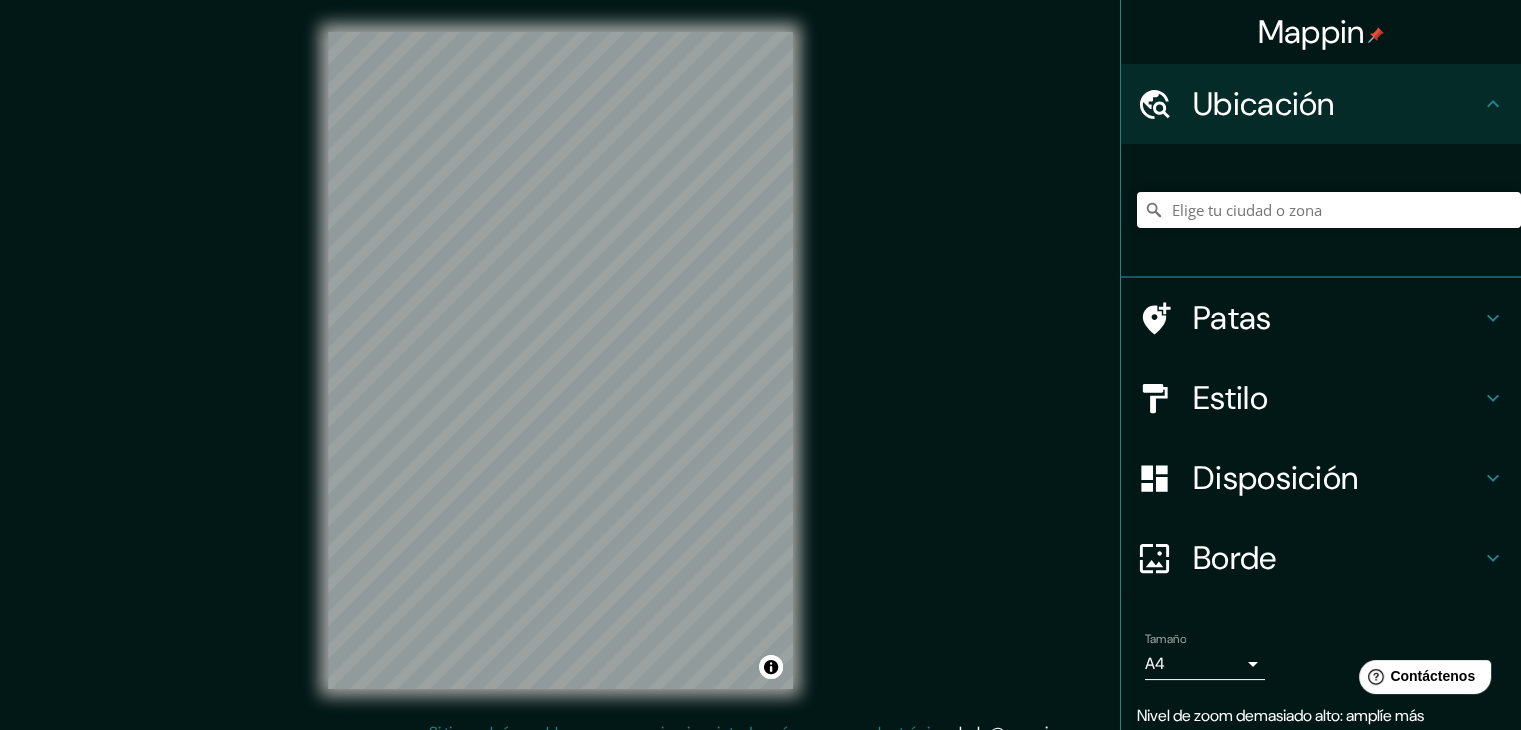 click on "Mappin Ubicación Patas Estilo Disposición Borde Elige un borde.  Consejo  : puedes opacar las capas del marco para crear efectos geniales. Ninguno Simple Transparente Elegante Tamaño A4 single Nivel de zoom demasiado alto: amplíe más Crea tu mapa © Mapbox   © OpenStreetMap   Improve this map Si tiene algún problema, sugerencia o inquietud, envíe un correo electrónico a  [EMAIL]  .   . ." at bounding box center (760, 376) 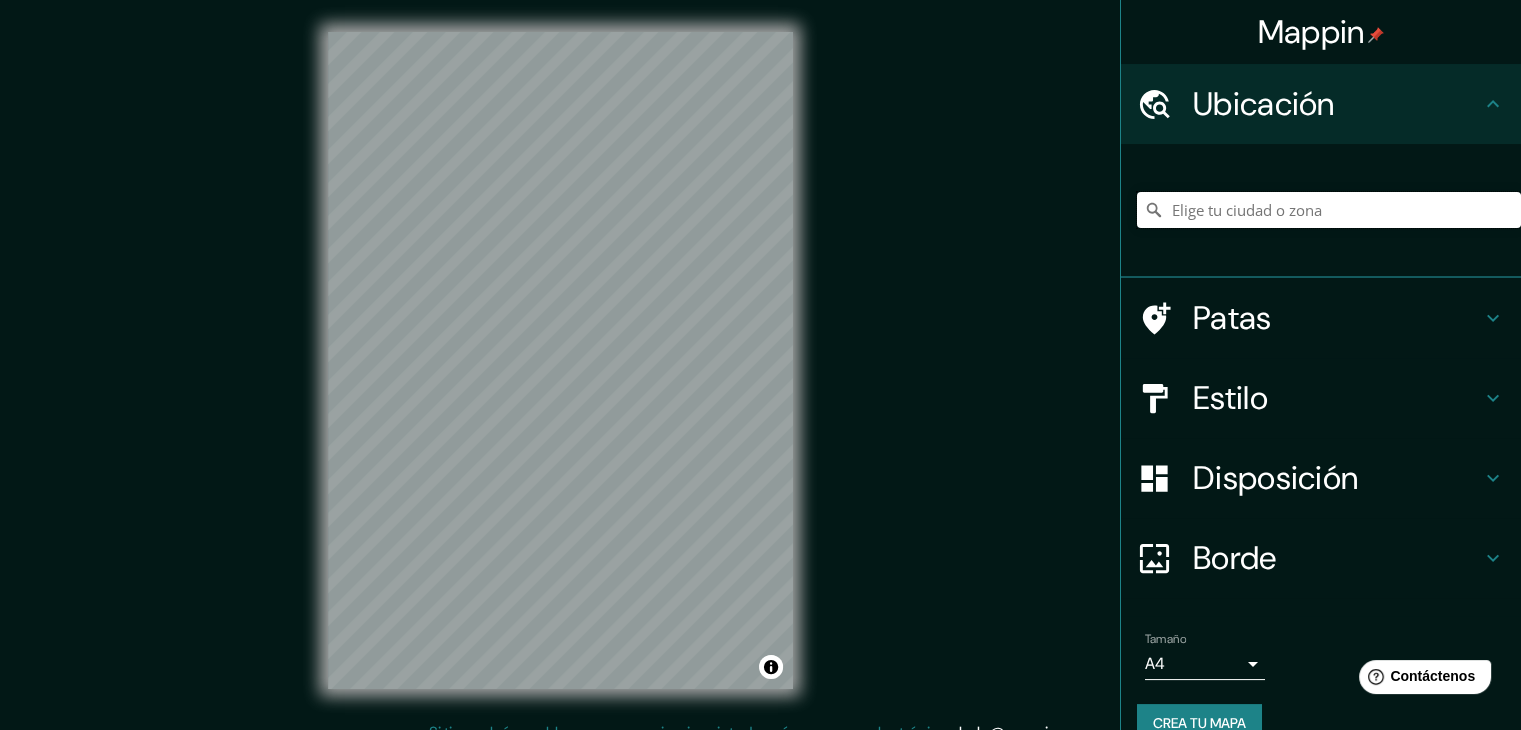 click at bounding box center [1329, 210] 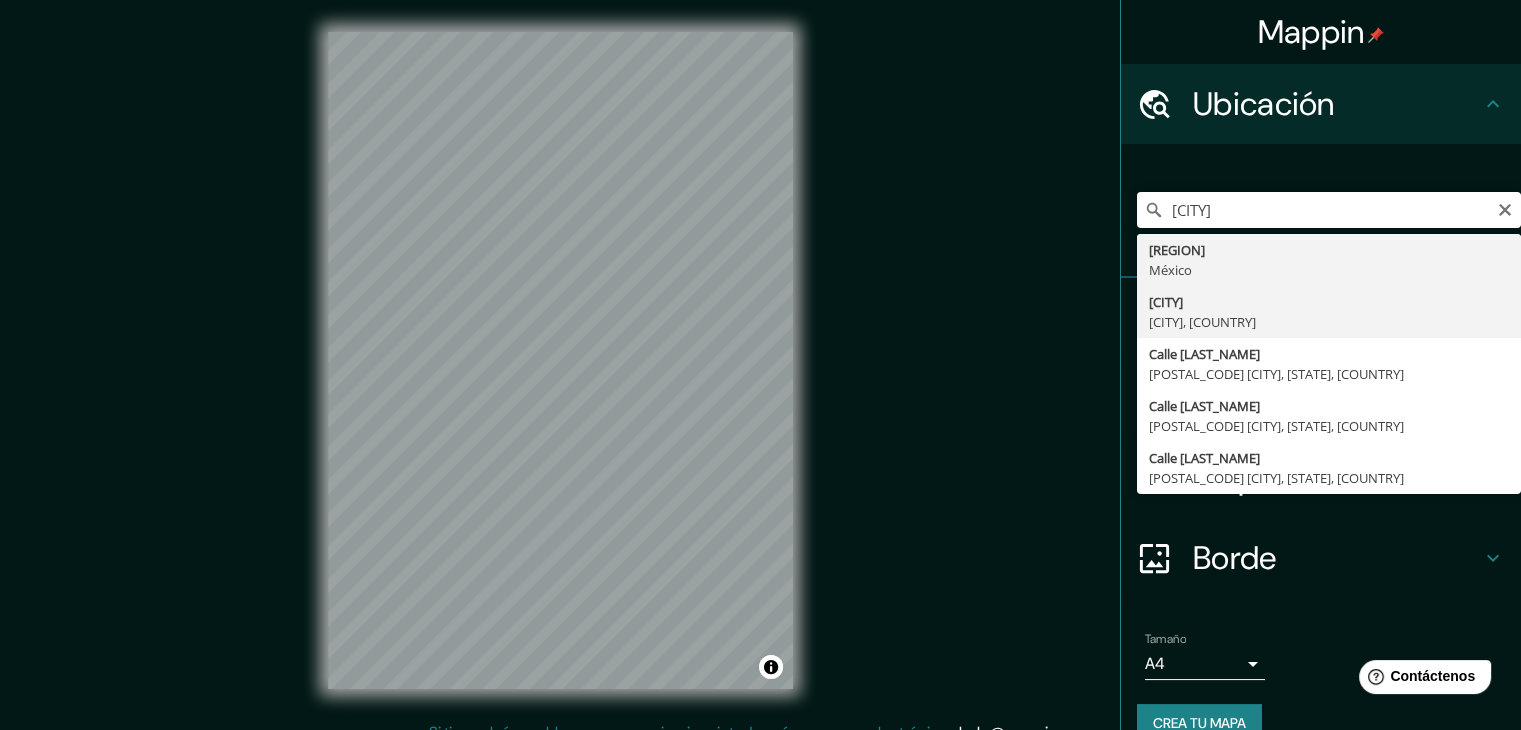 type on "[CITY], [STATE], [COUNTRY]" 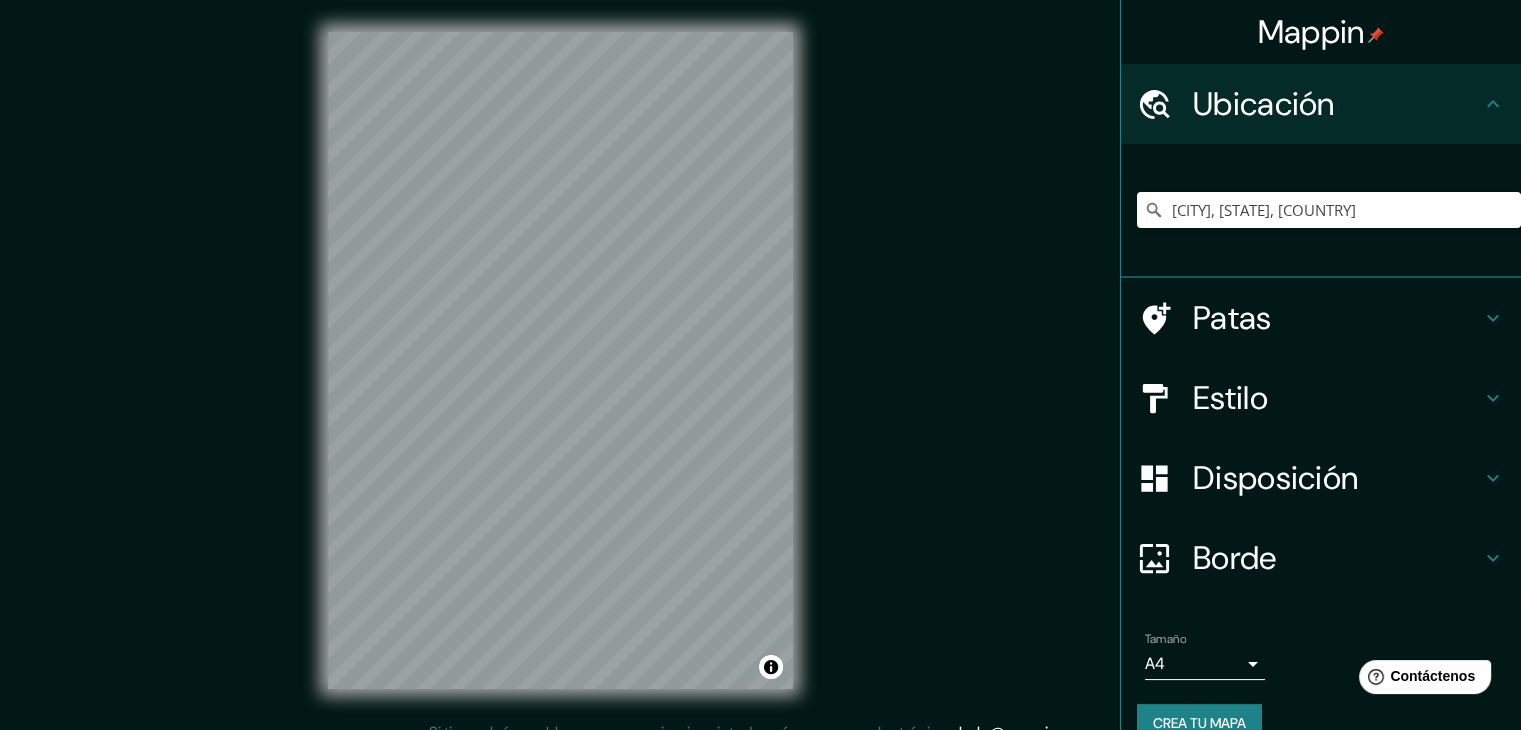 click on "Estilo" at bounding box center (1337, 398) 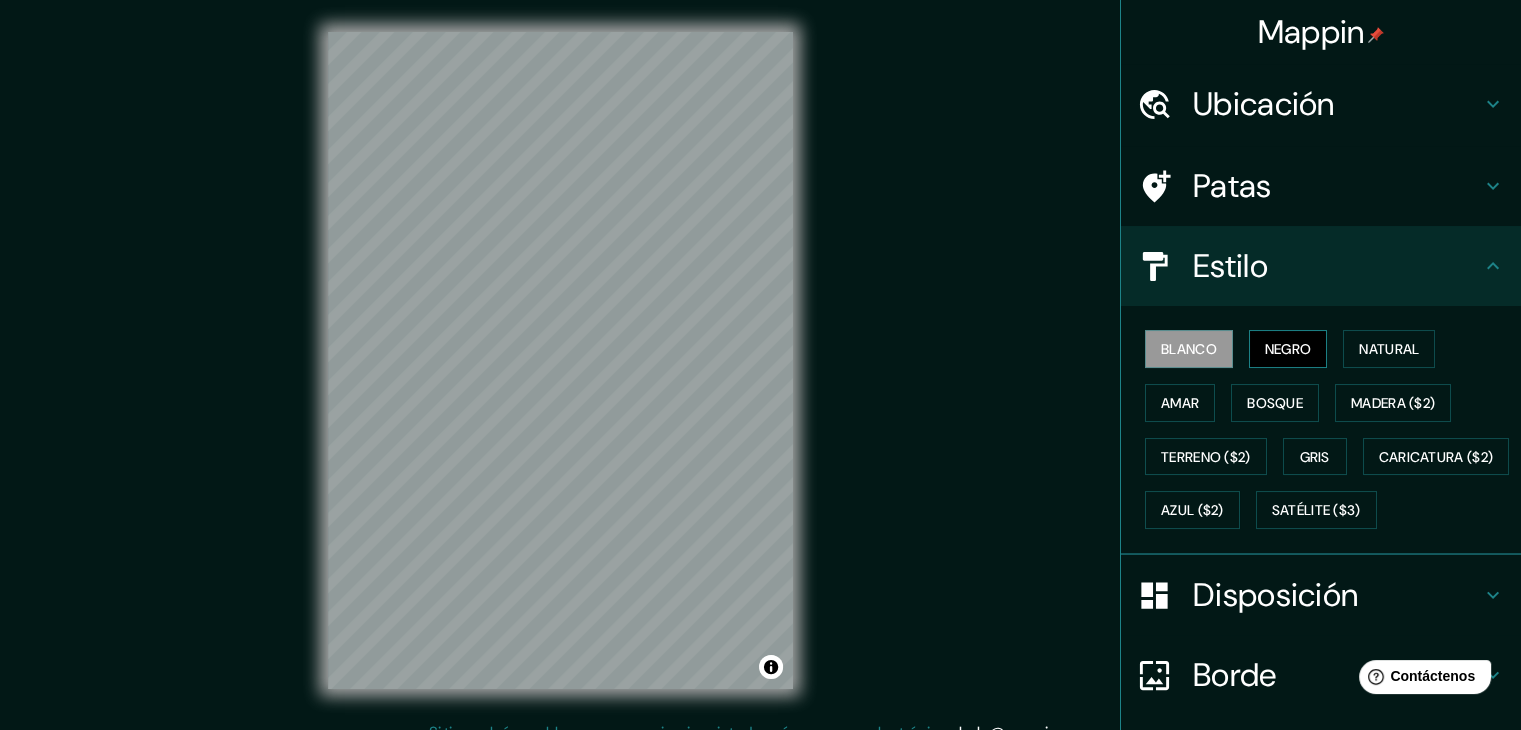click on "Negro" at bounding box center [1288, 349] 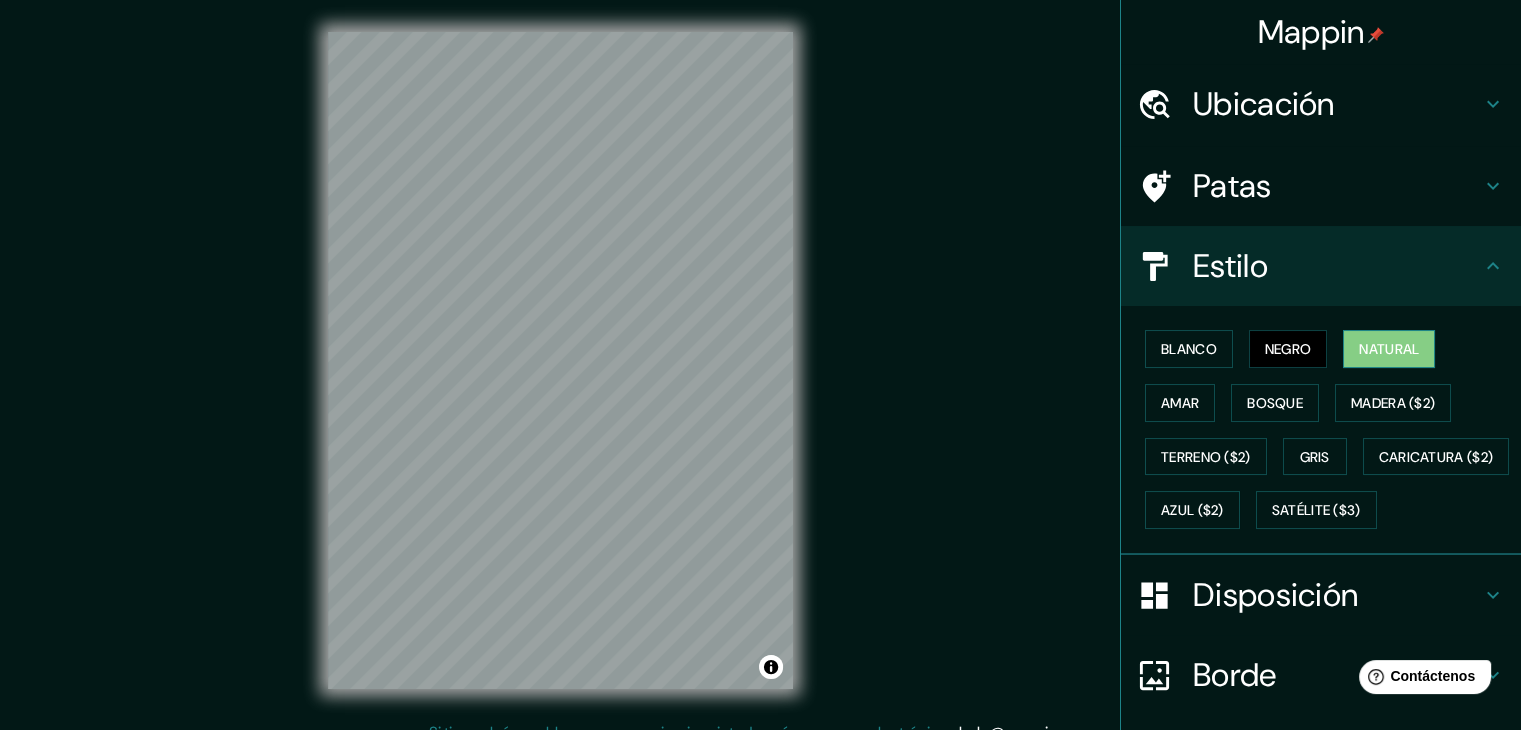 click on "Natural" at bounding box center (1389, 349) 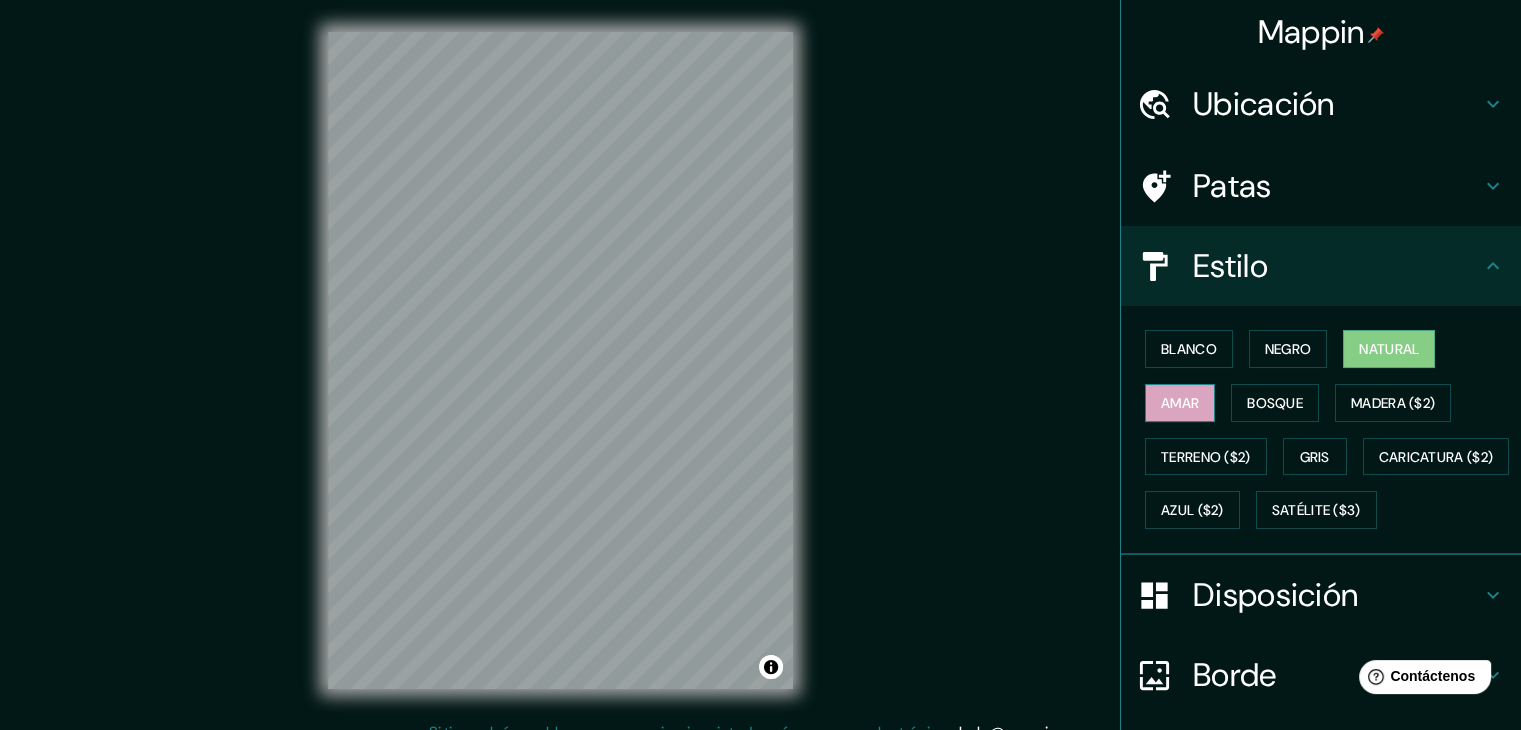 click on "Amar" at bounding box center (1180, 403) 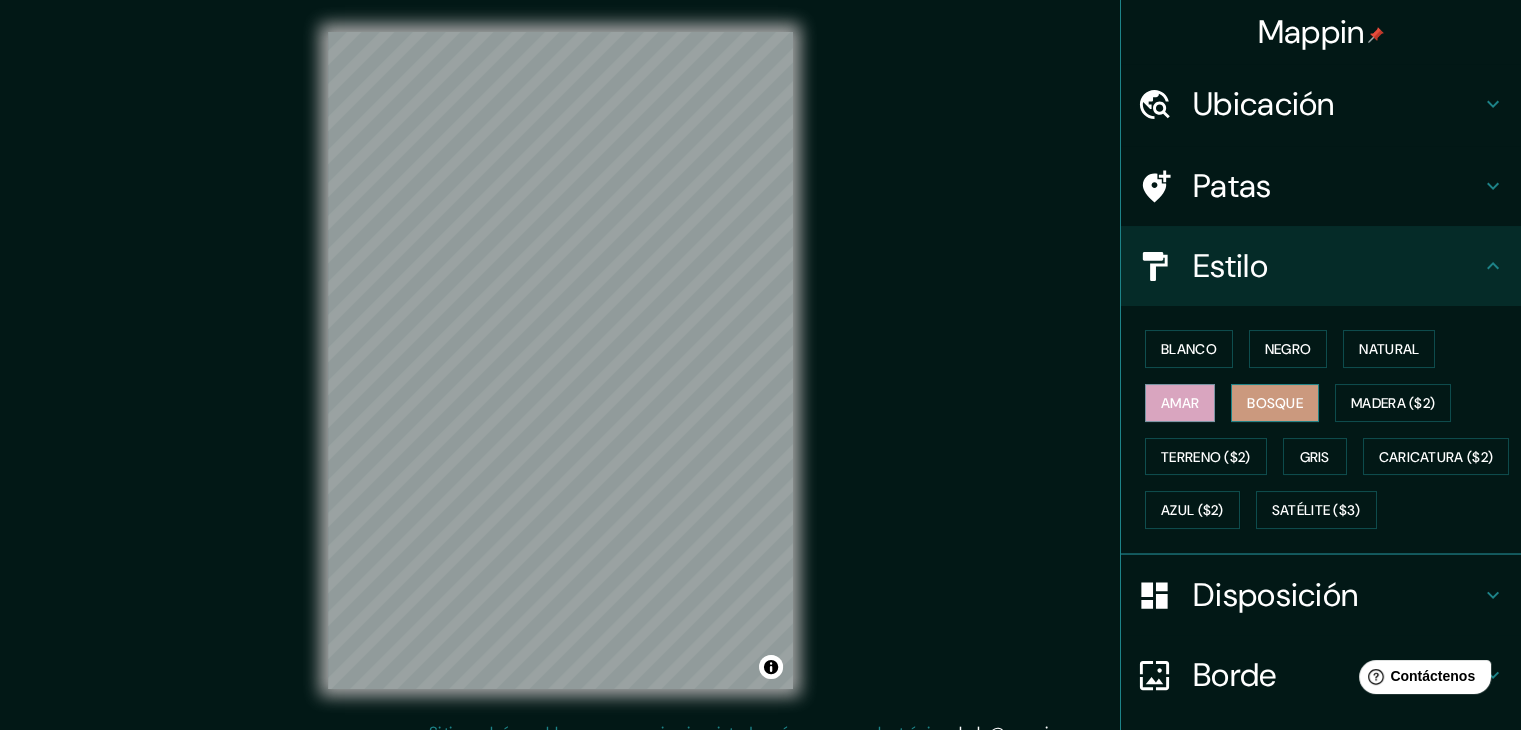 click on "Bosque" at bounding box center (1275, 403) 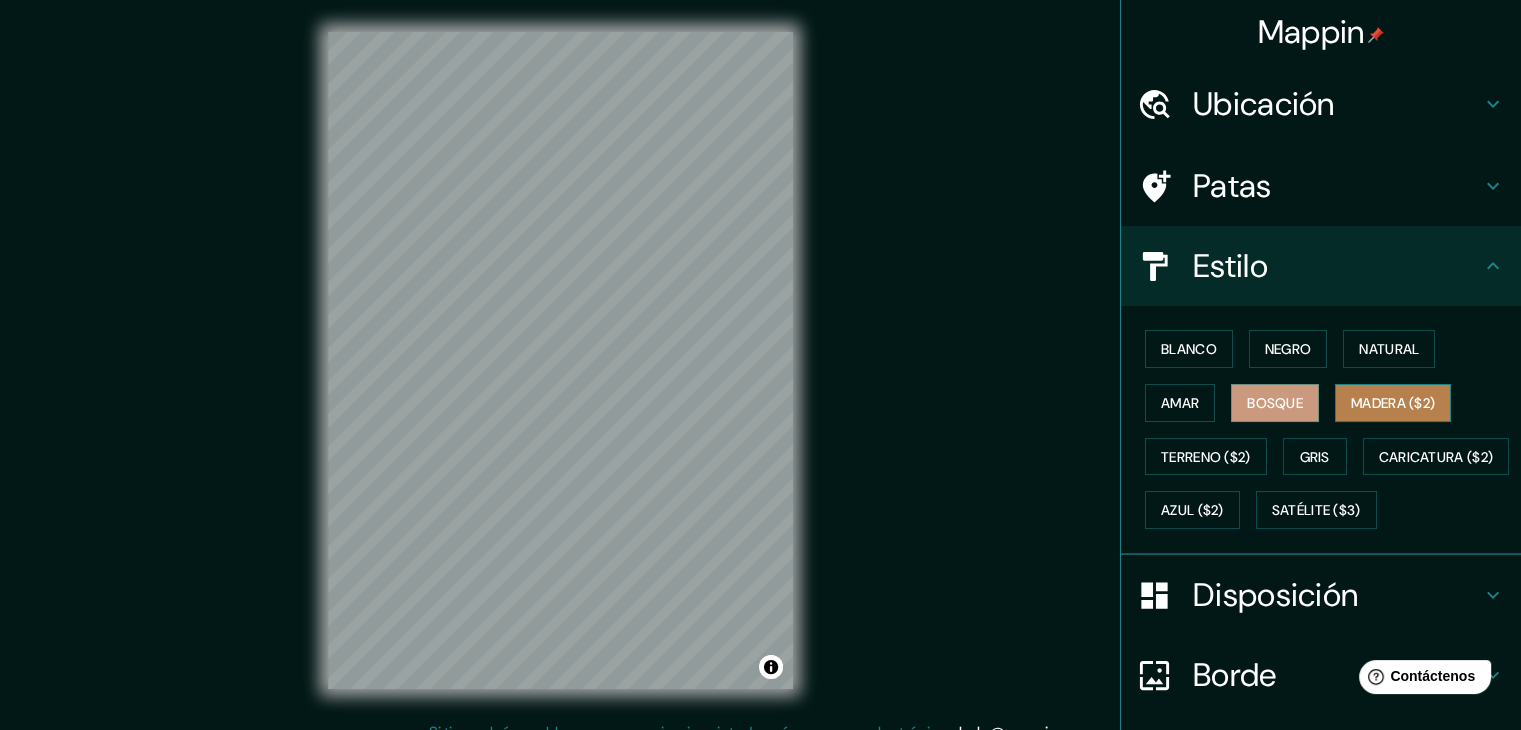click on "Madera ($2)" at bounding box center (1393, 403) 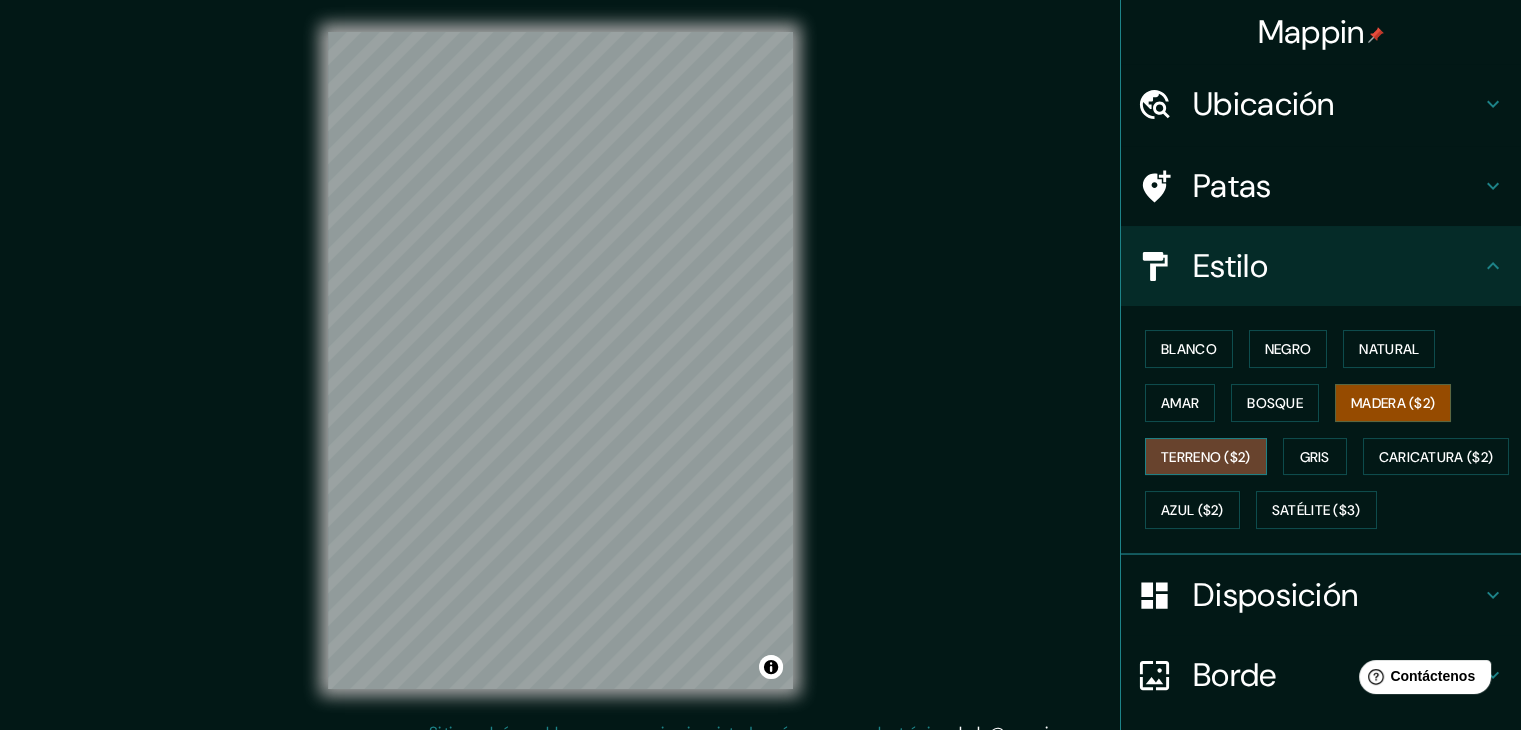 click on "Terreno ($2)" at bounding box center [1206, 457] 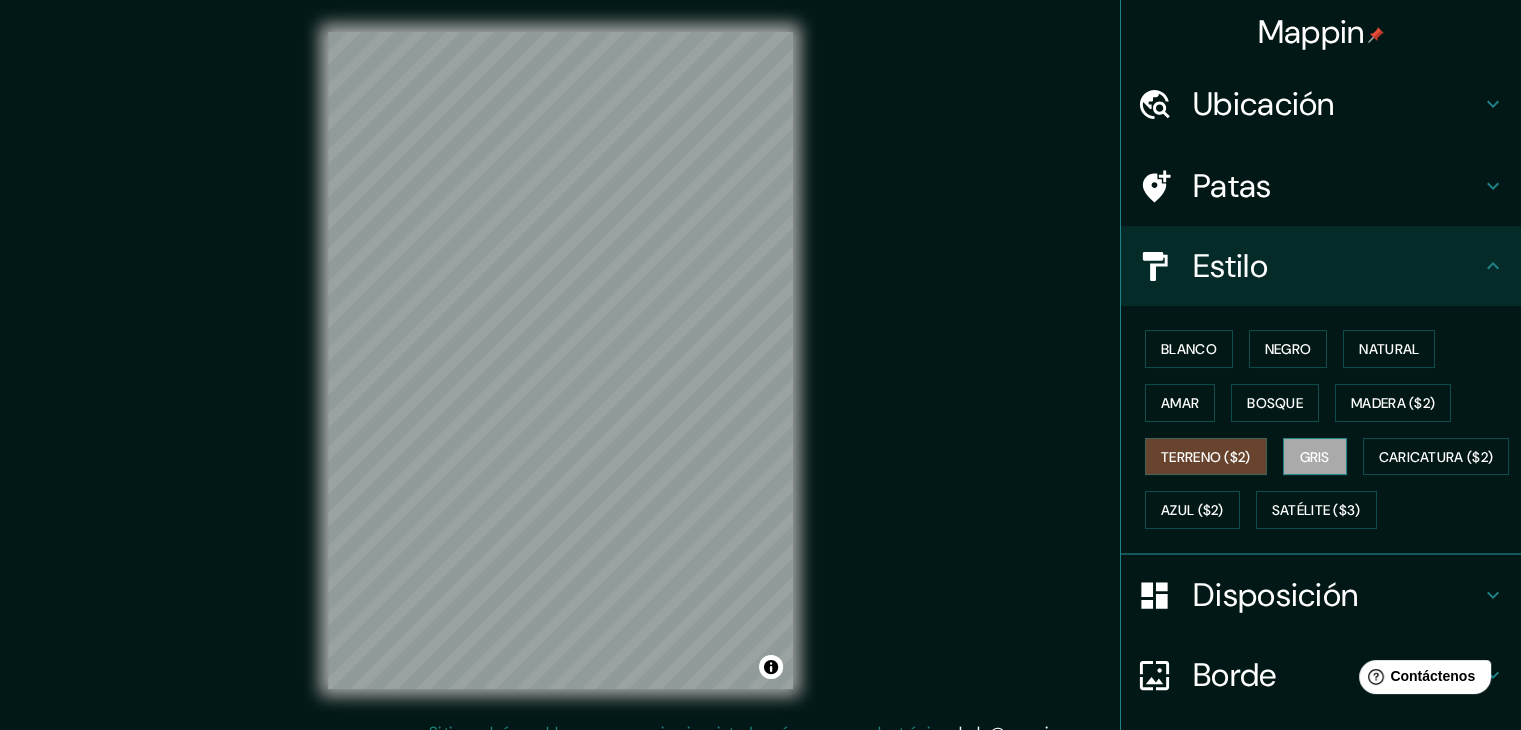 click on "Gris" at bounding box center [1315, 457] 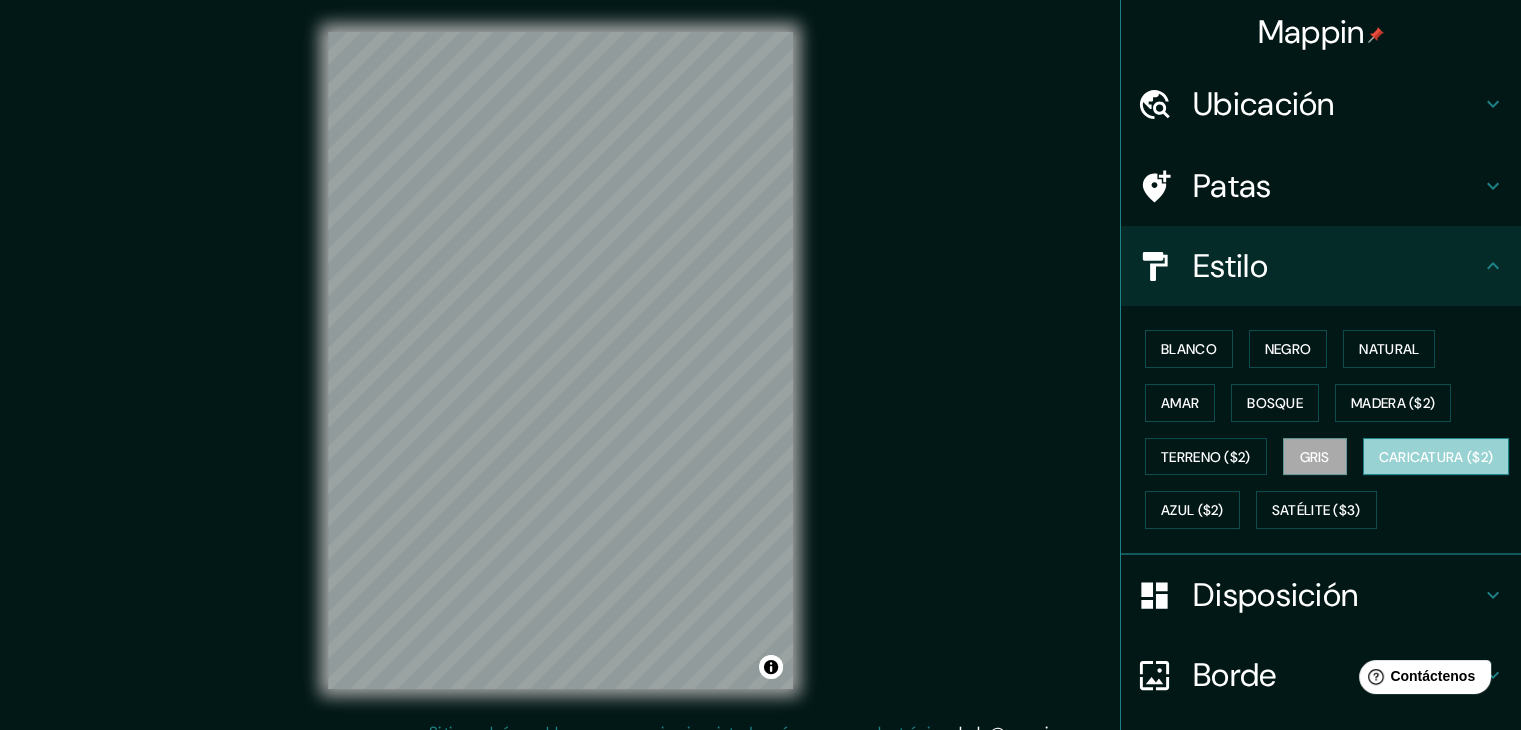 click on "Caricatura ($2)" at bounding box center [1436, 457] 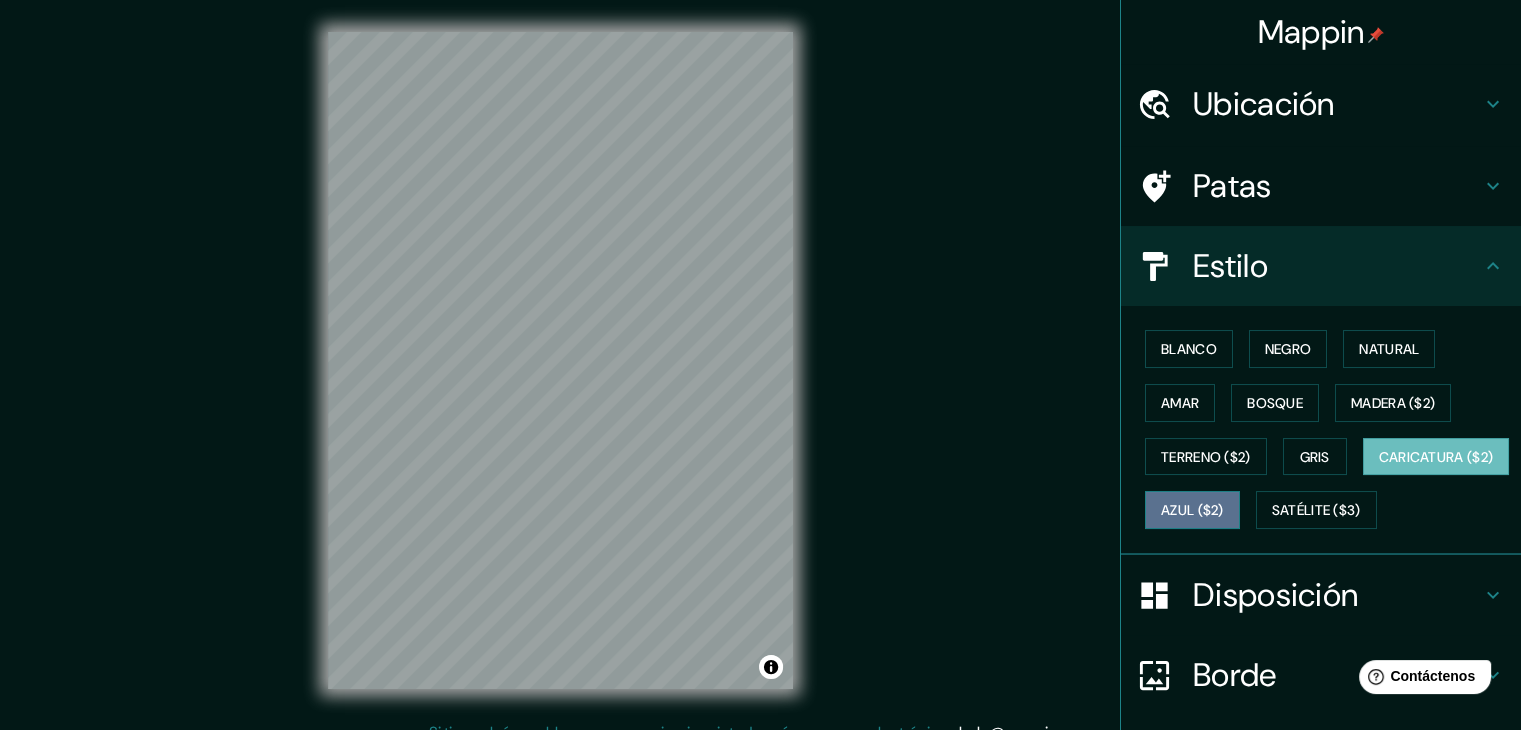click on "Azul ($2)" at bounding box center [1192, 511] 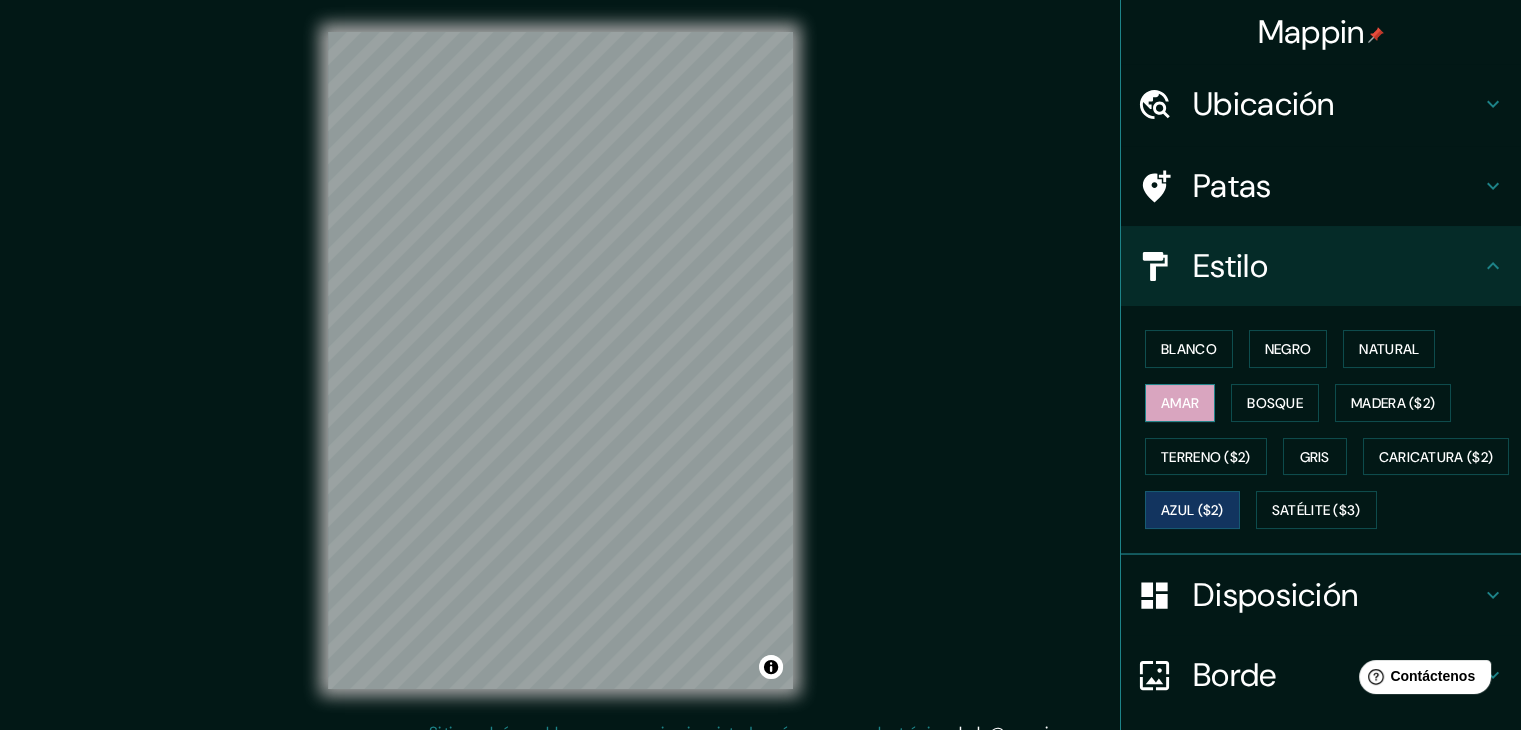 click on "Amar" at bounding box center (1180, 403) 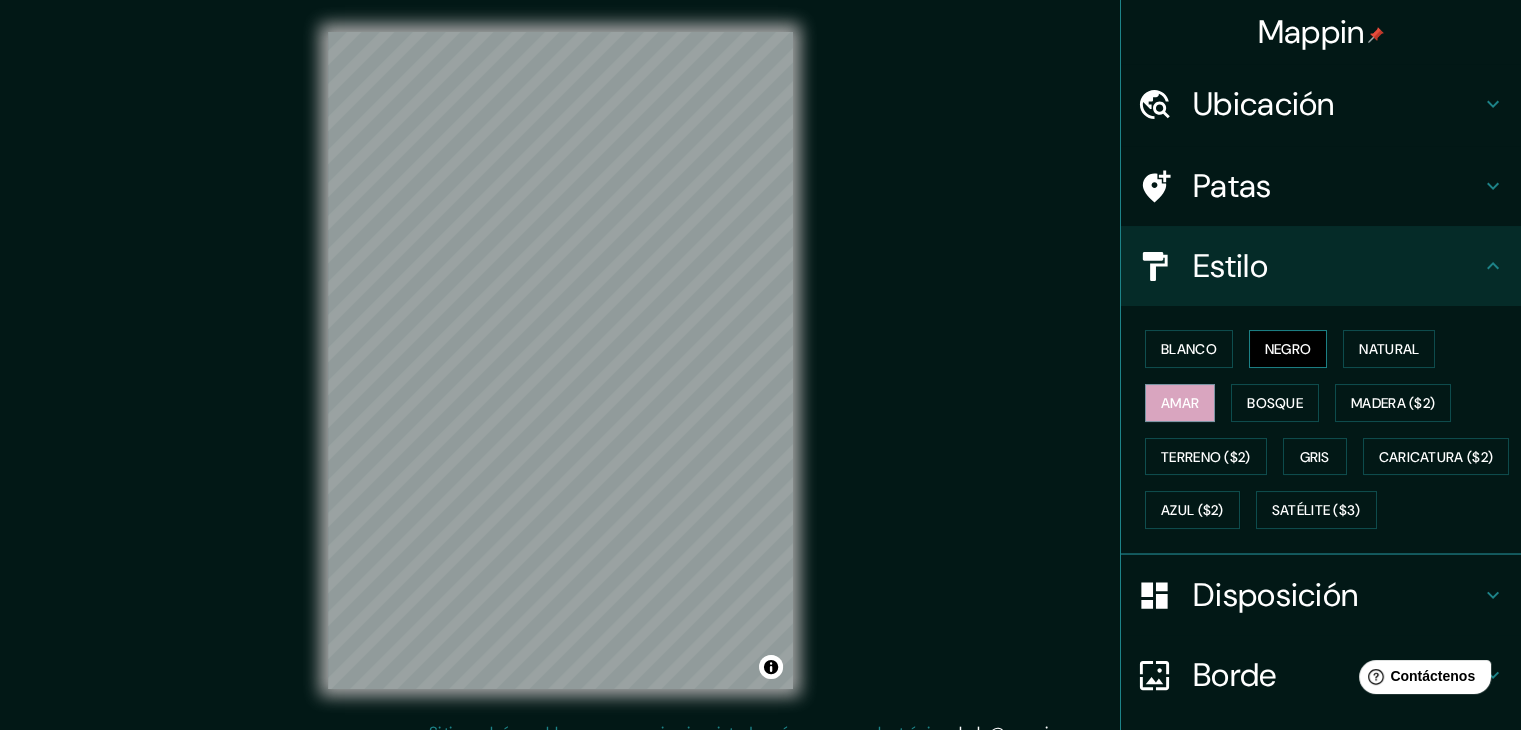 click on "Negro" at bounding box center (1288, 349) 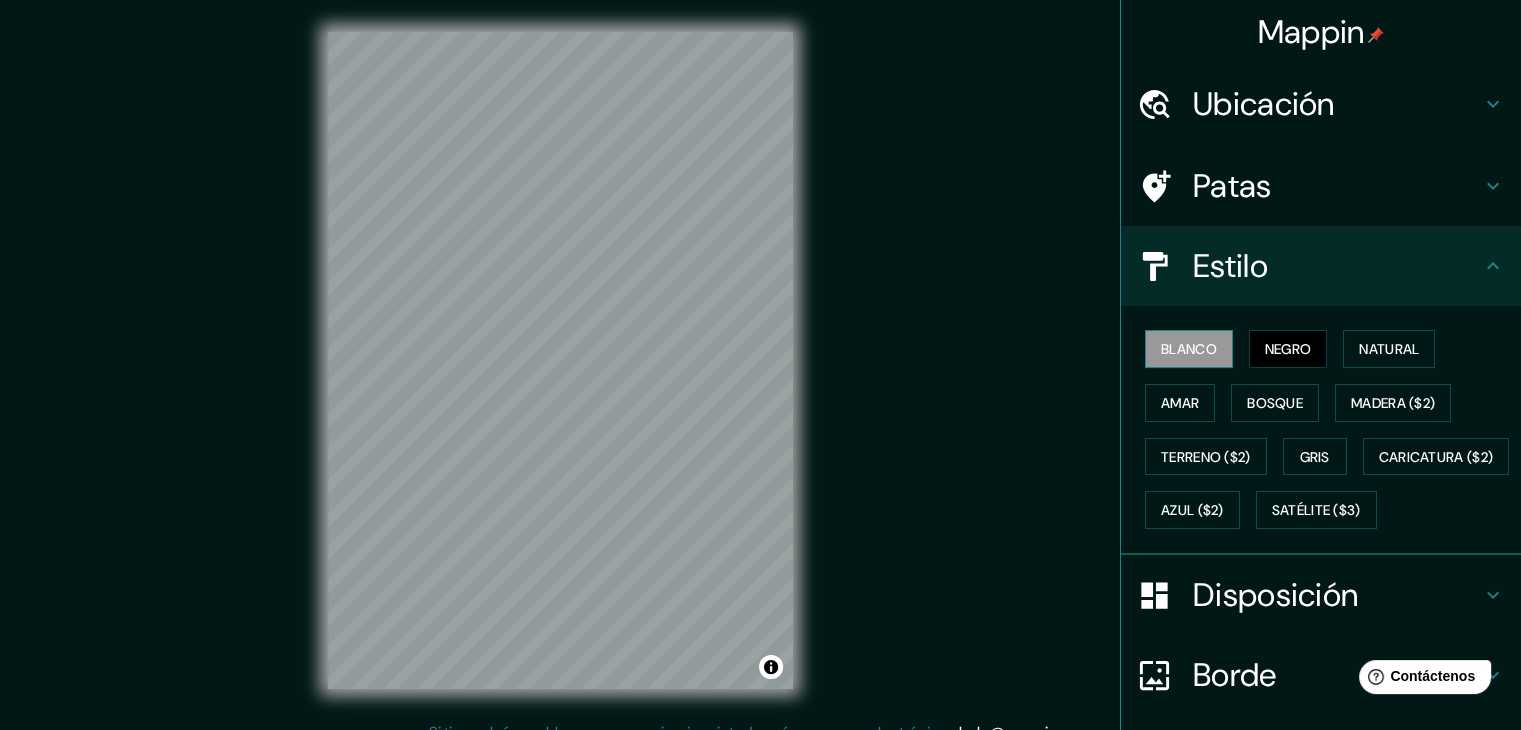 click on "Blanco" at bounding box center (1189, 349) 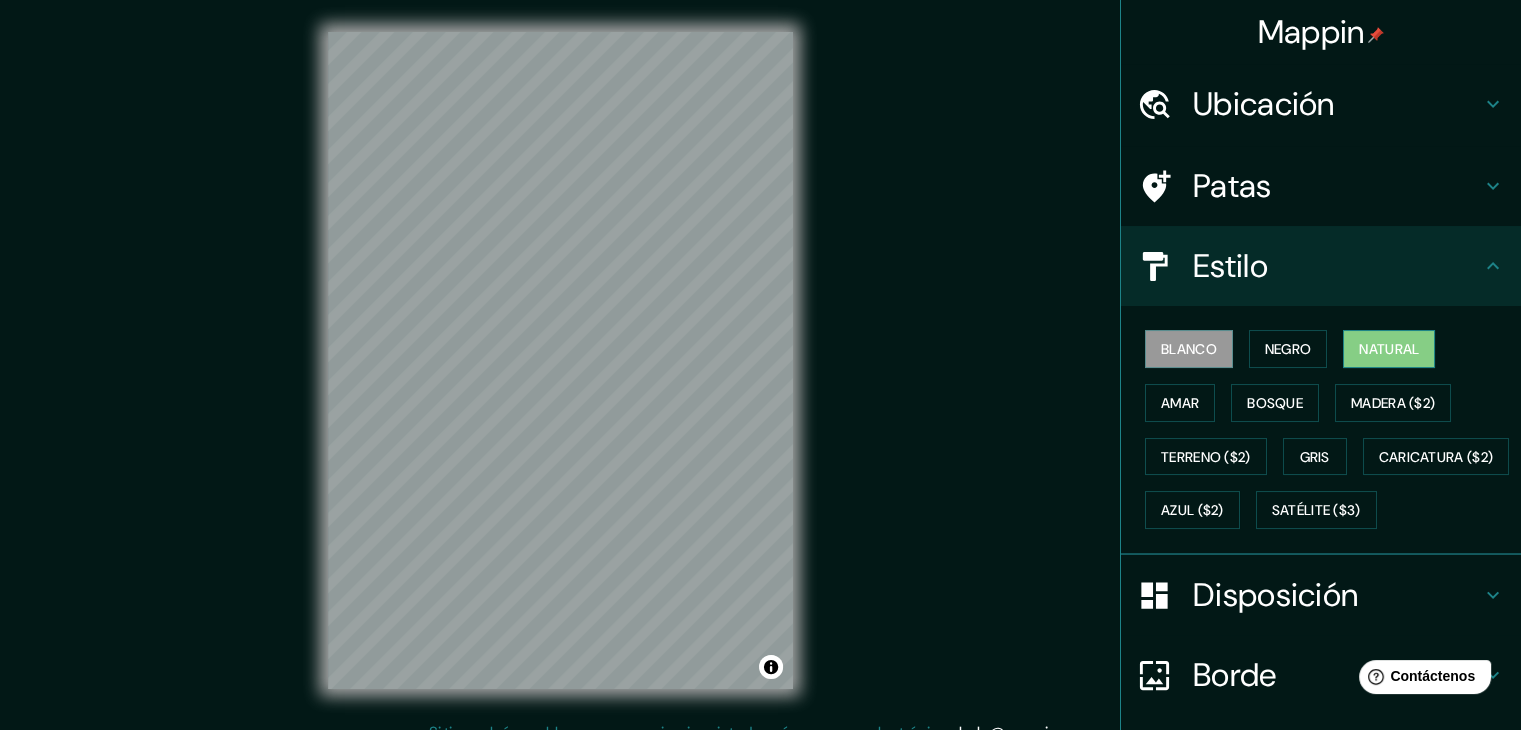 click on "Natural" at bounding box center [1389, 349] 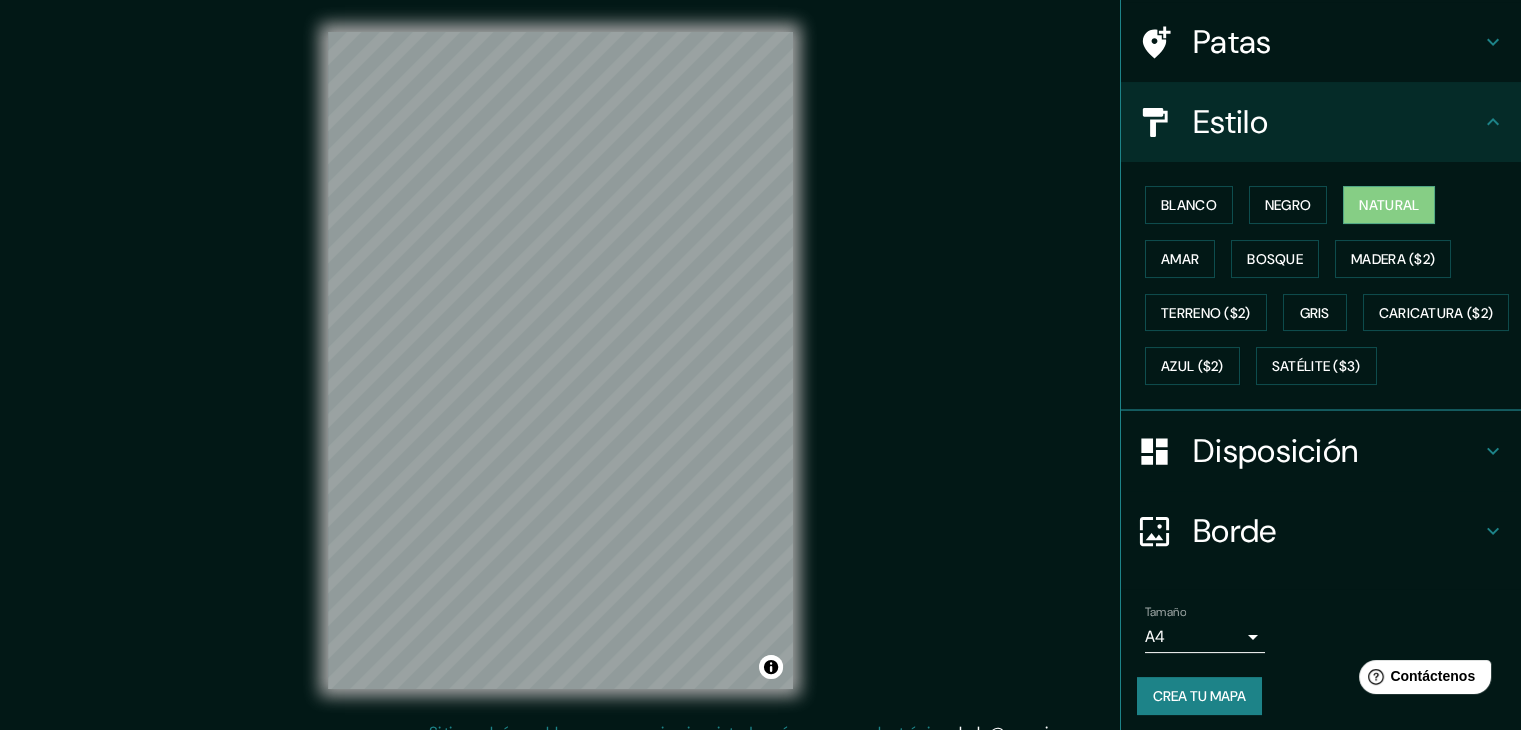 scroll, scrollTop: 200, scrollLeft: 0, axis: vertical 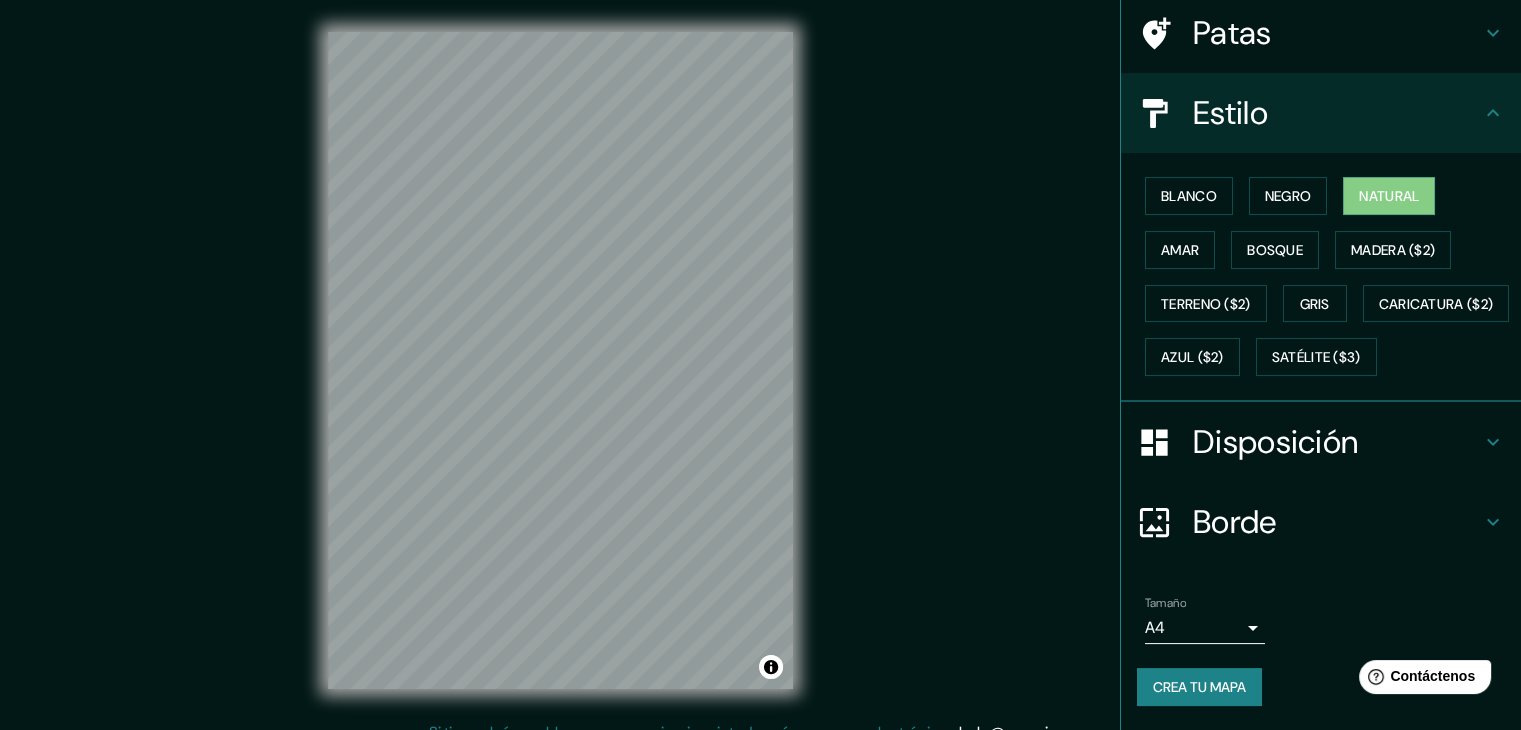 click on "Borde" at bounding box center [1337, 522] 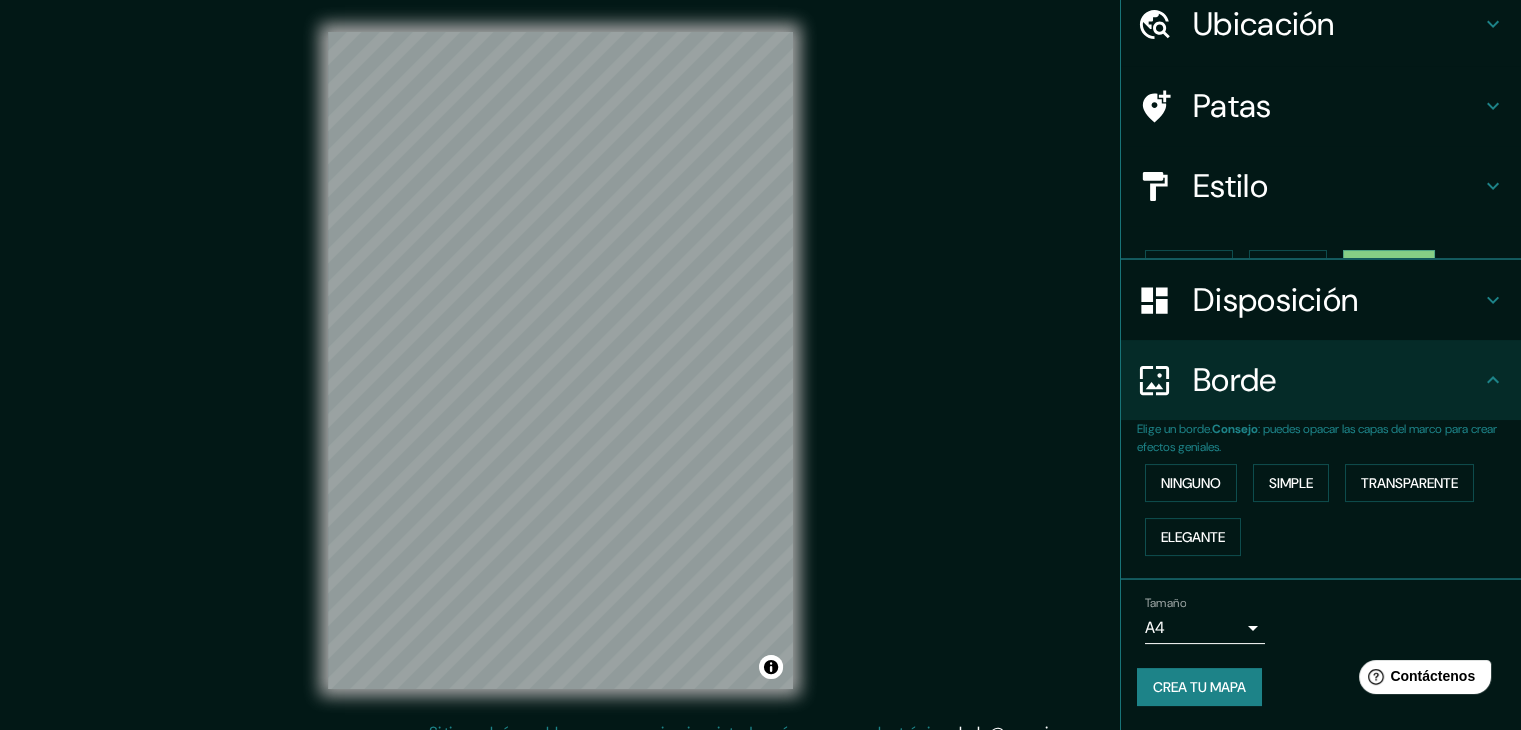 scroll, scrollTop: 45, scrollLeft: 0, axis: vertical 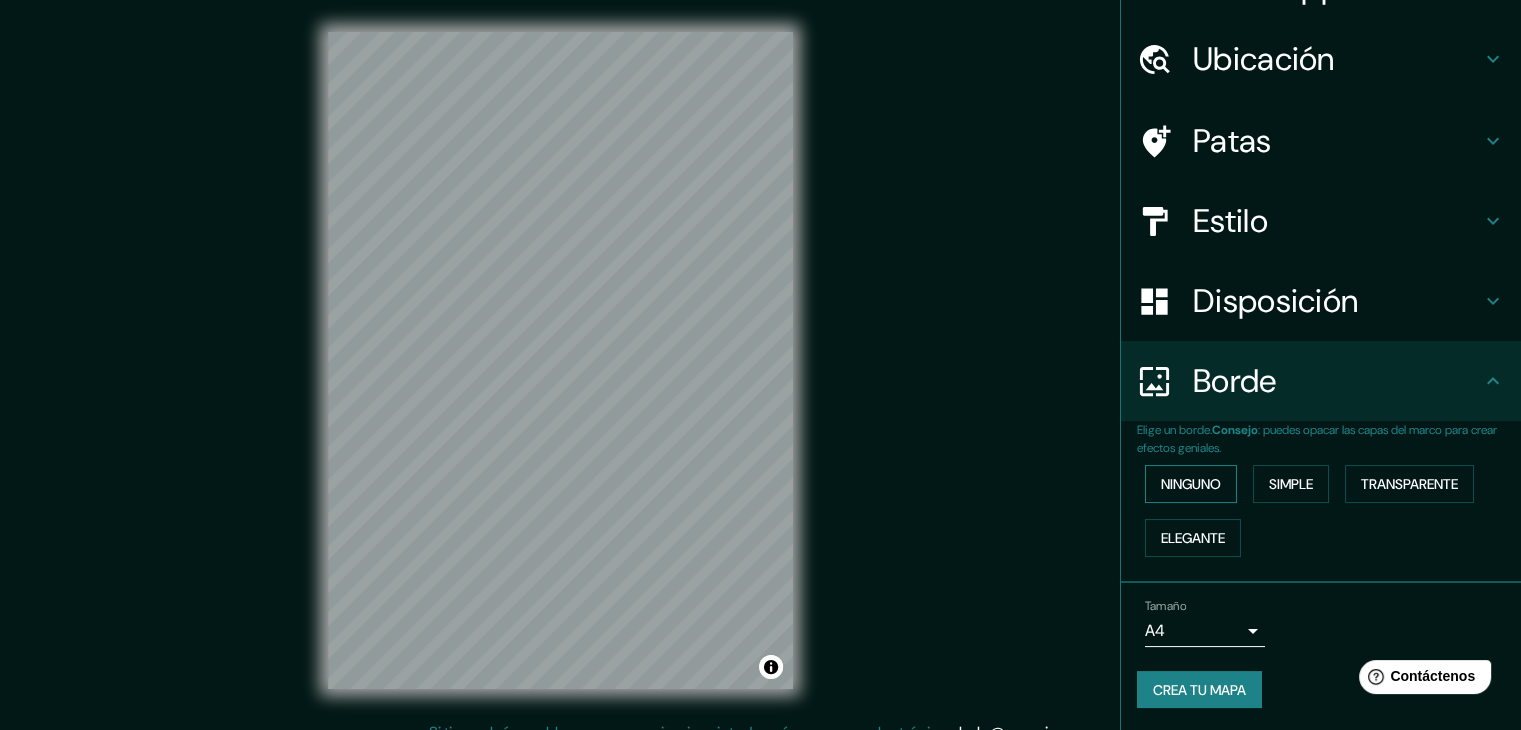 click on "Ninguno" at bounding box center (1191, 484) 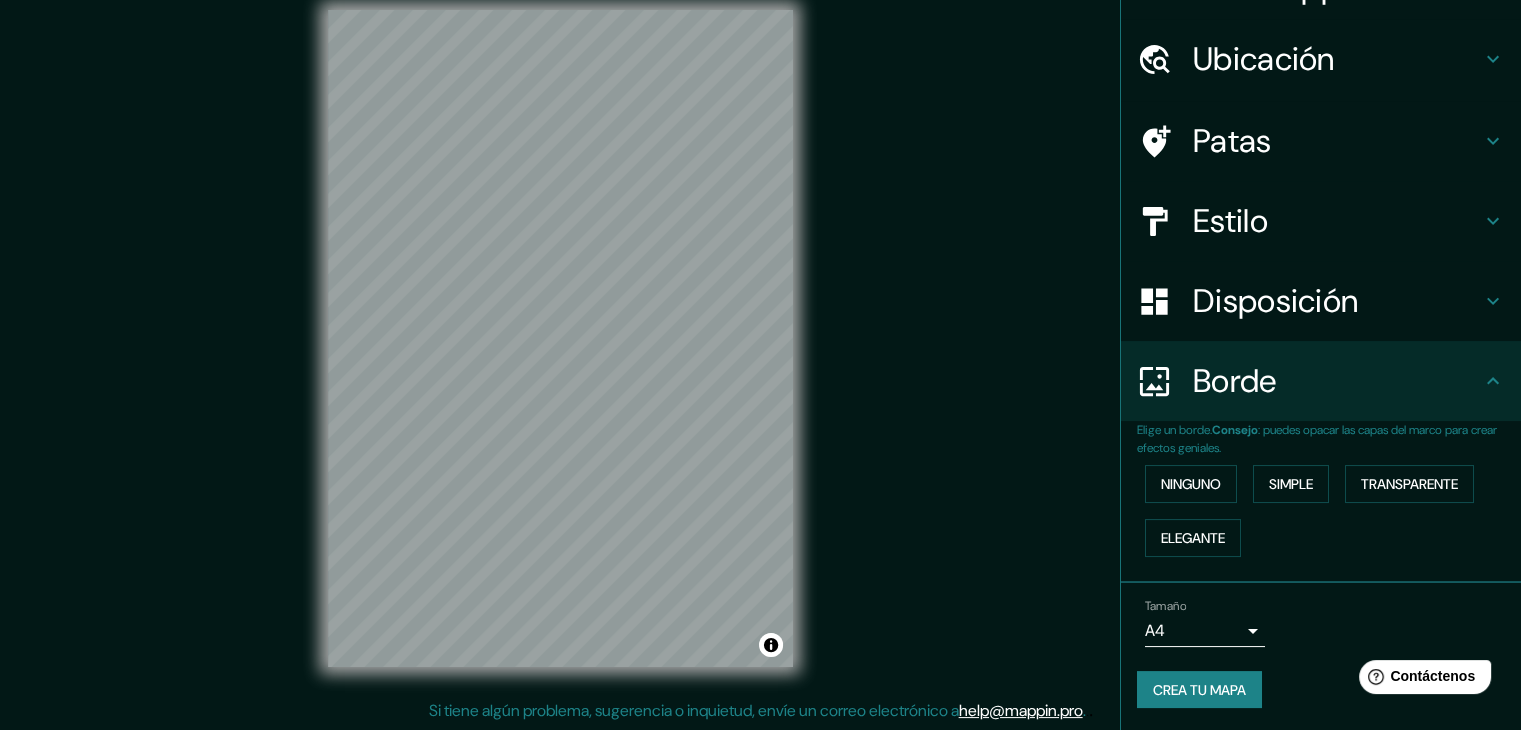 scroll, scrollTop: 23, scrollLeft: 0, axis: vertical 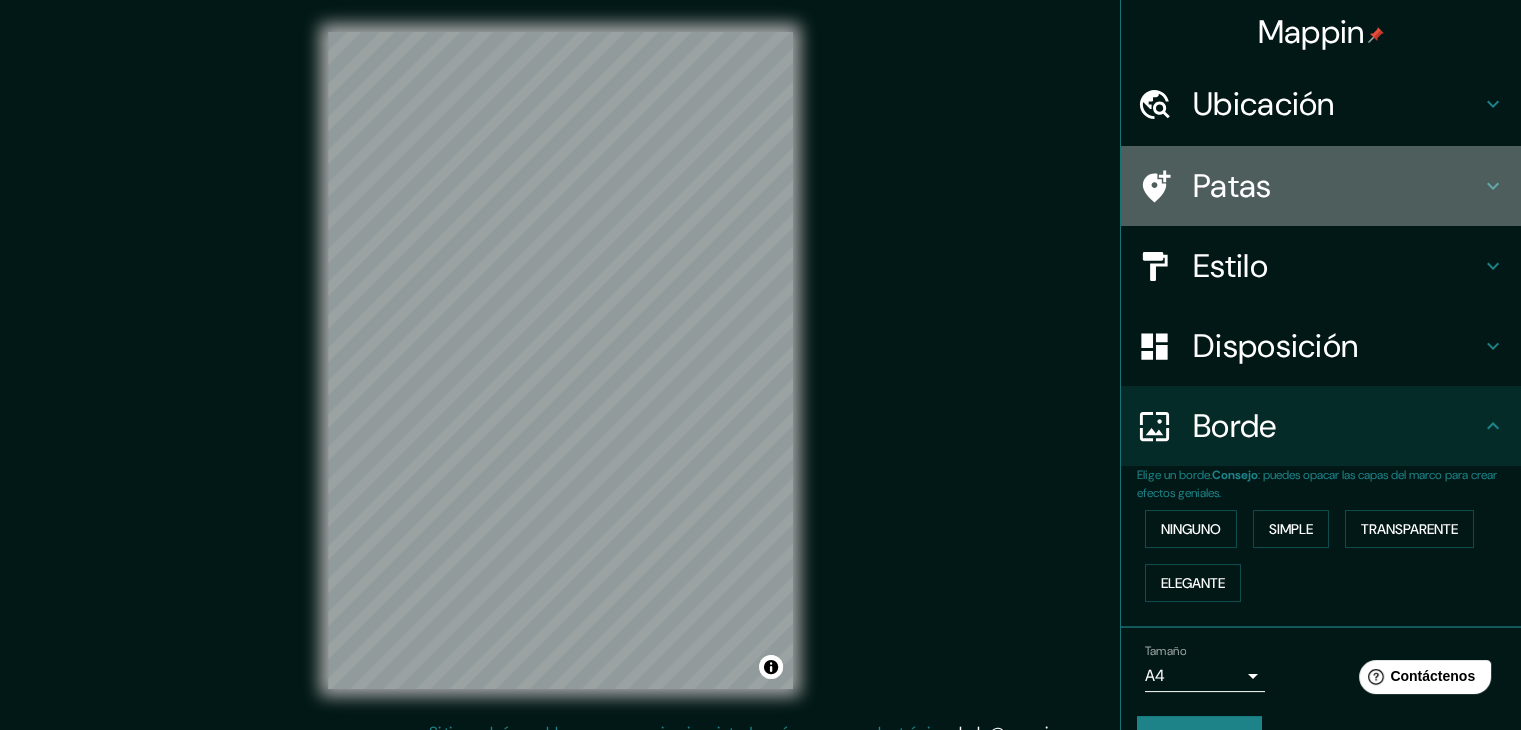 click on "Patas" at bounding box center (1337, 186) 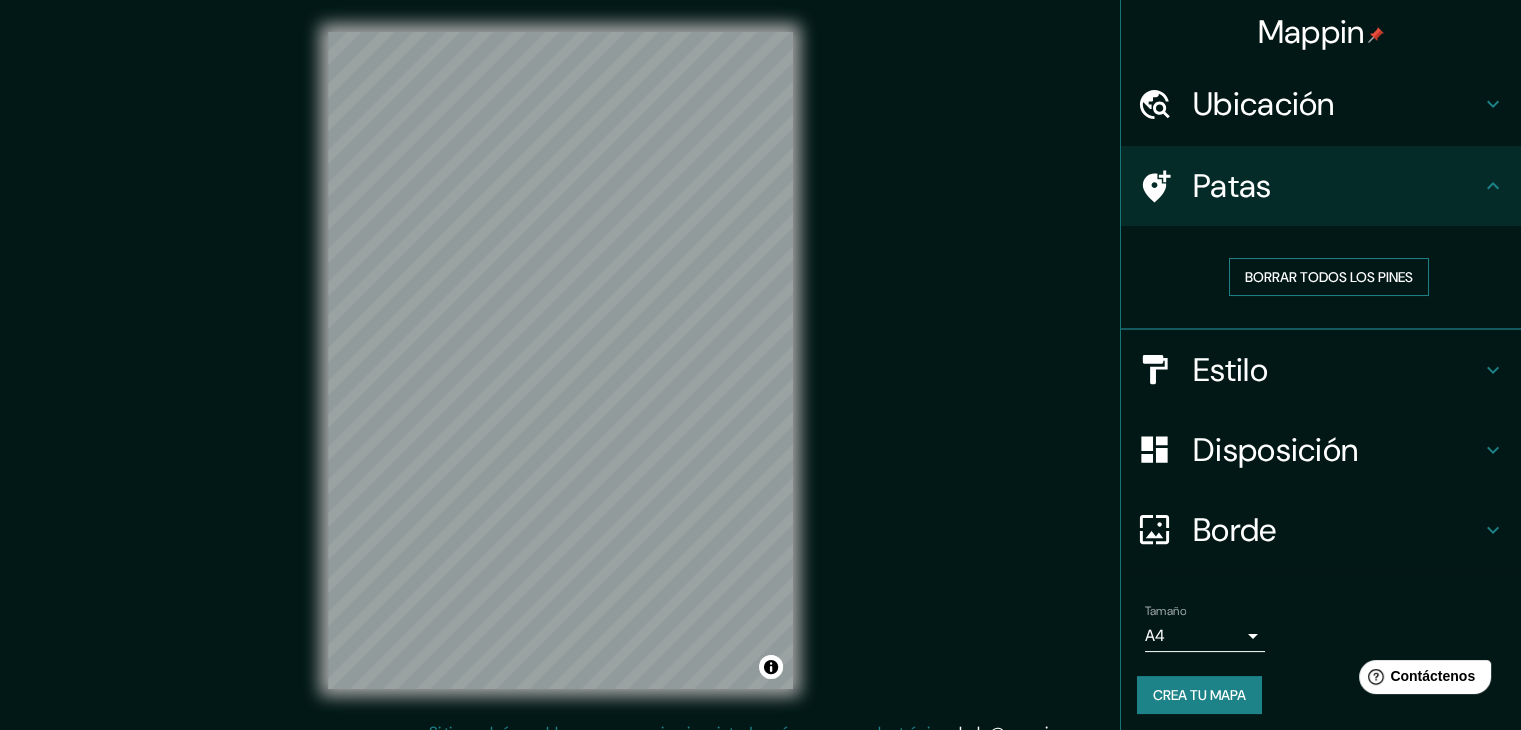 click on "Borrar todos los pines" at bounding box center [1329, 277] 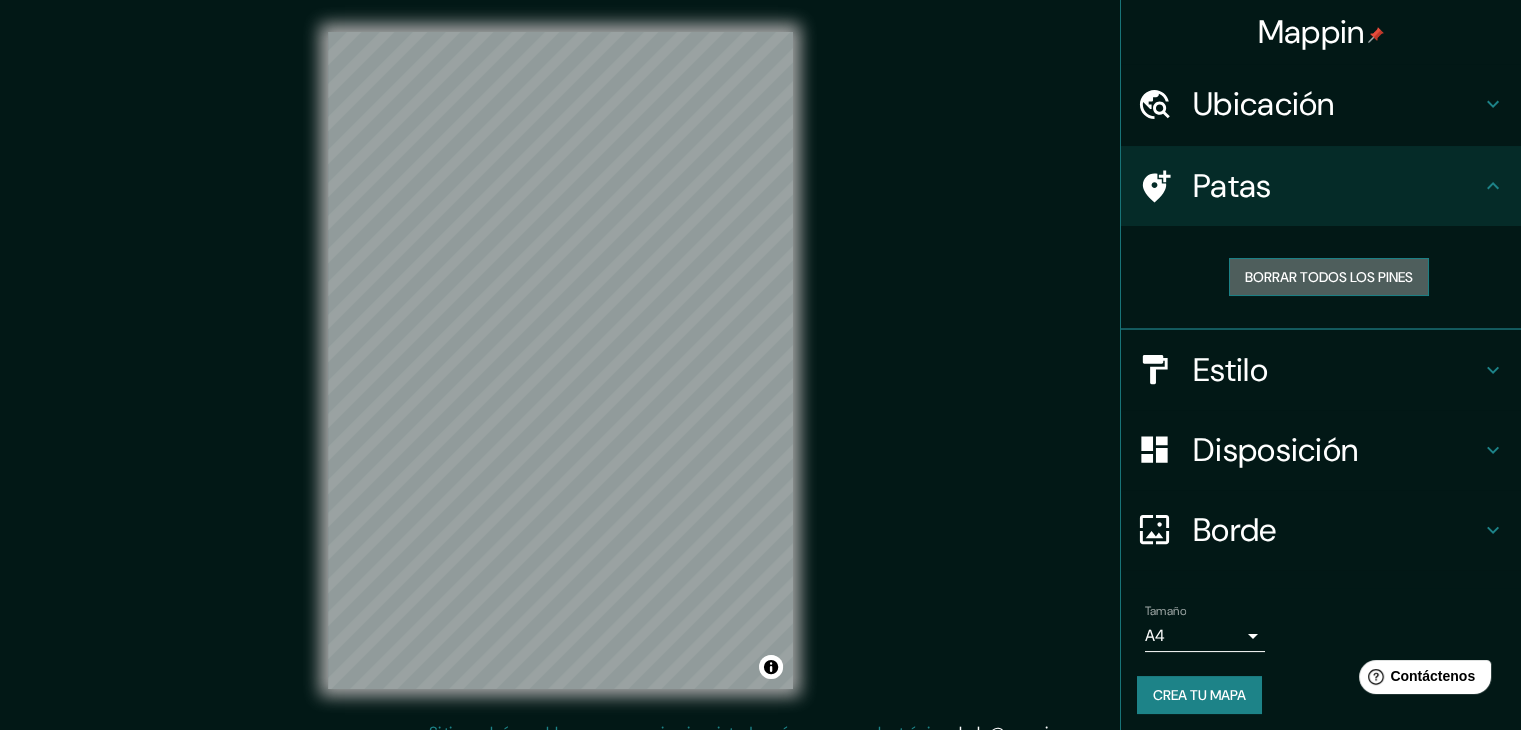 click on "Borrar todos los pines" at bounding box center [1329, 277] 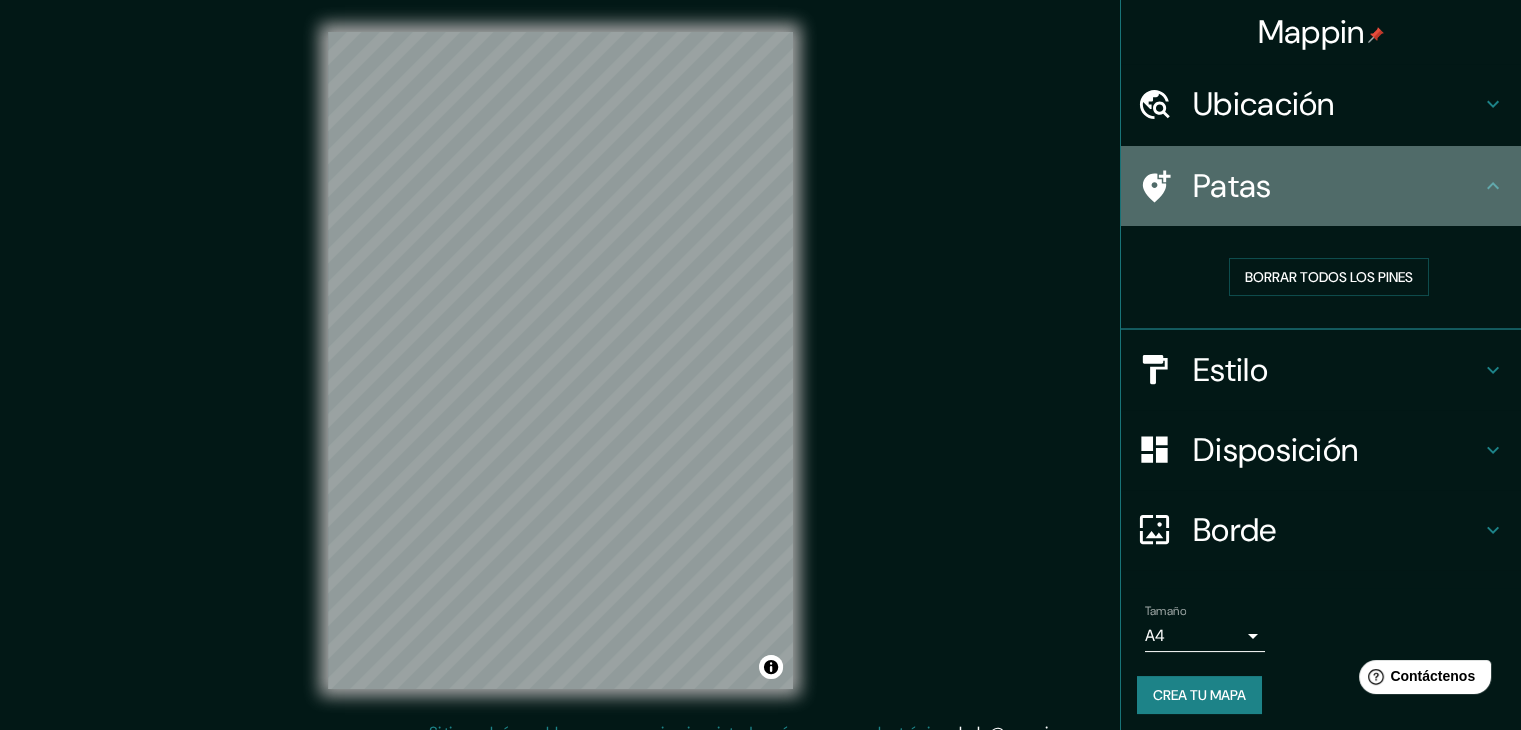 click on "Patas" at bounding box center (1337, 186) 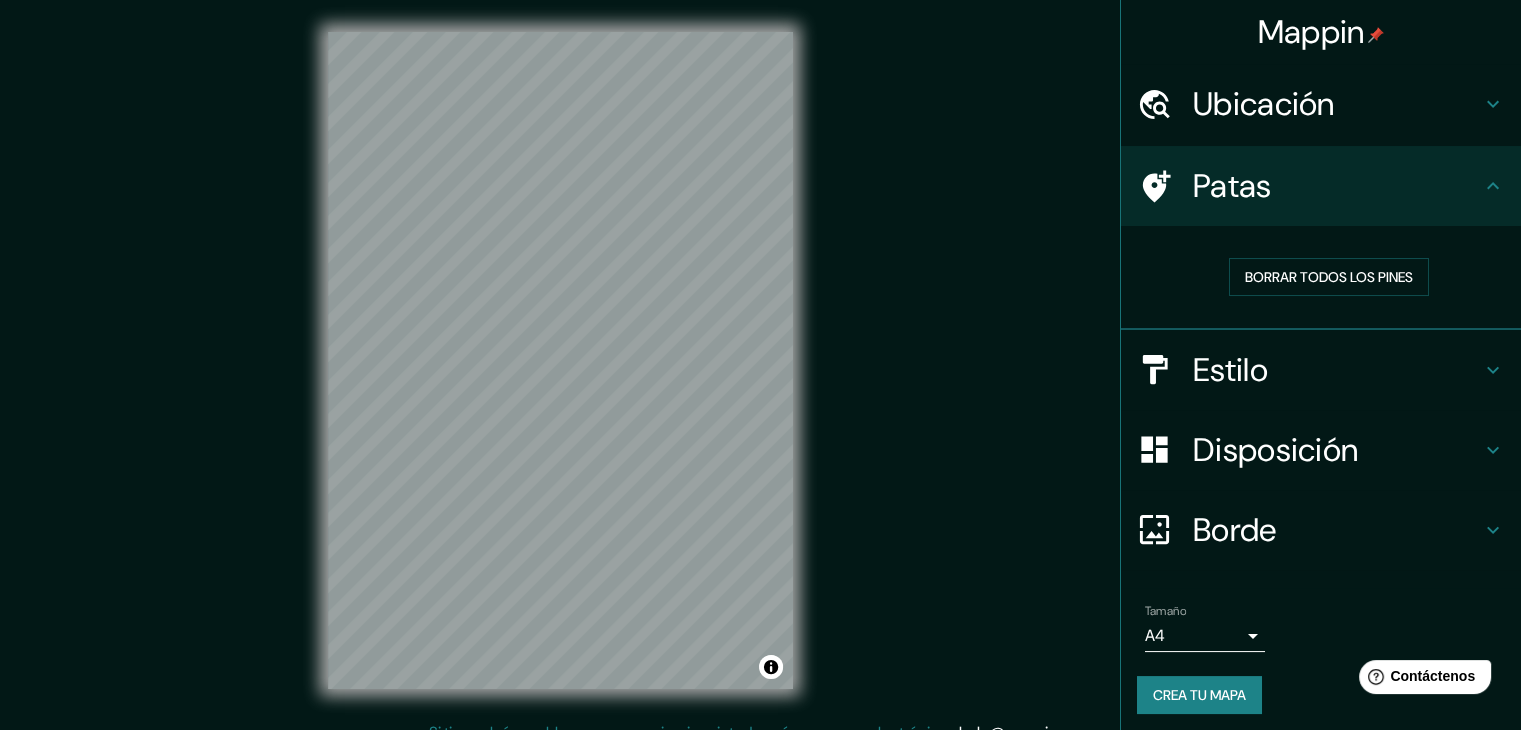 click on "Disposición" at bounding box center [1321, 450] 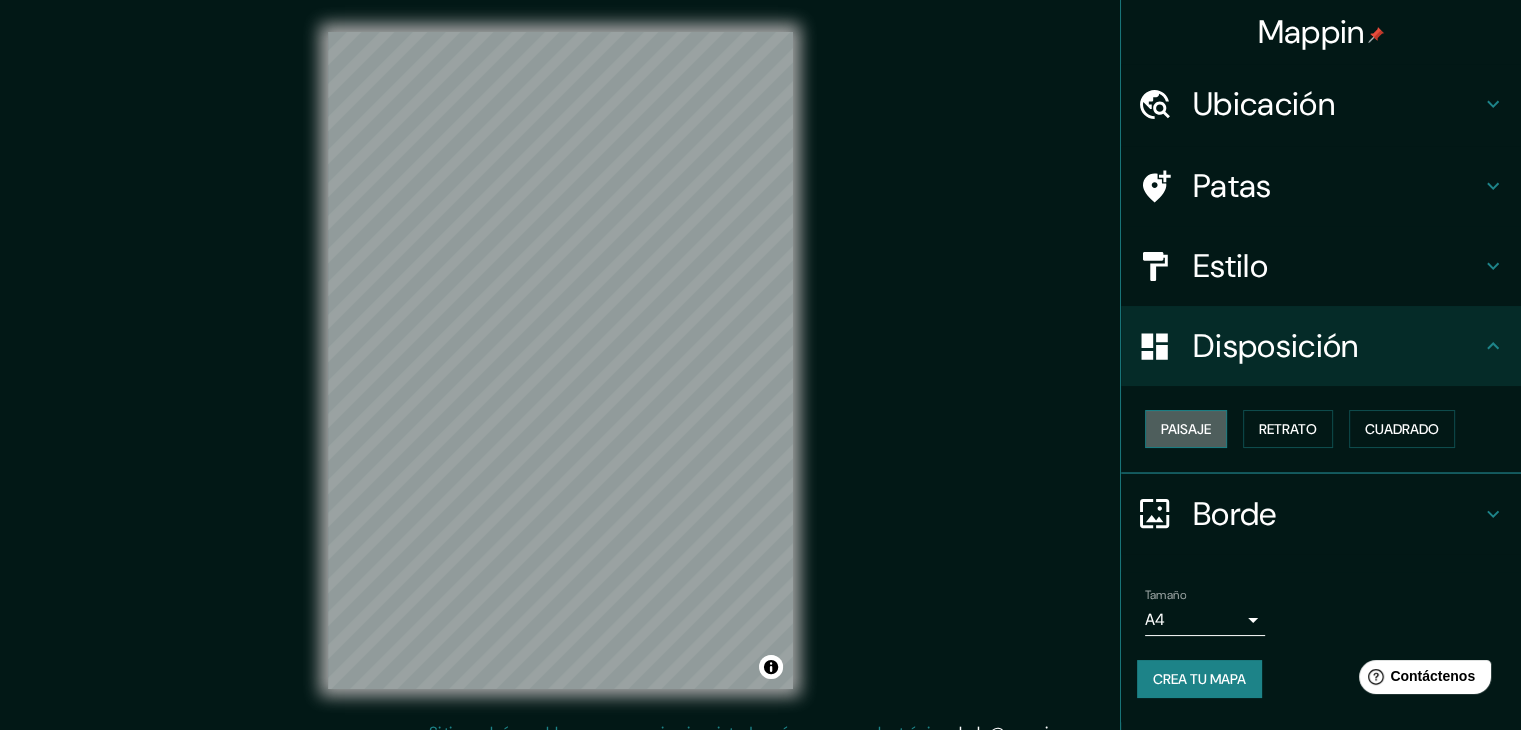 click on "Paisaje" at bounding box center [1186, 429] 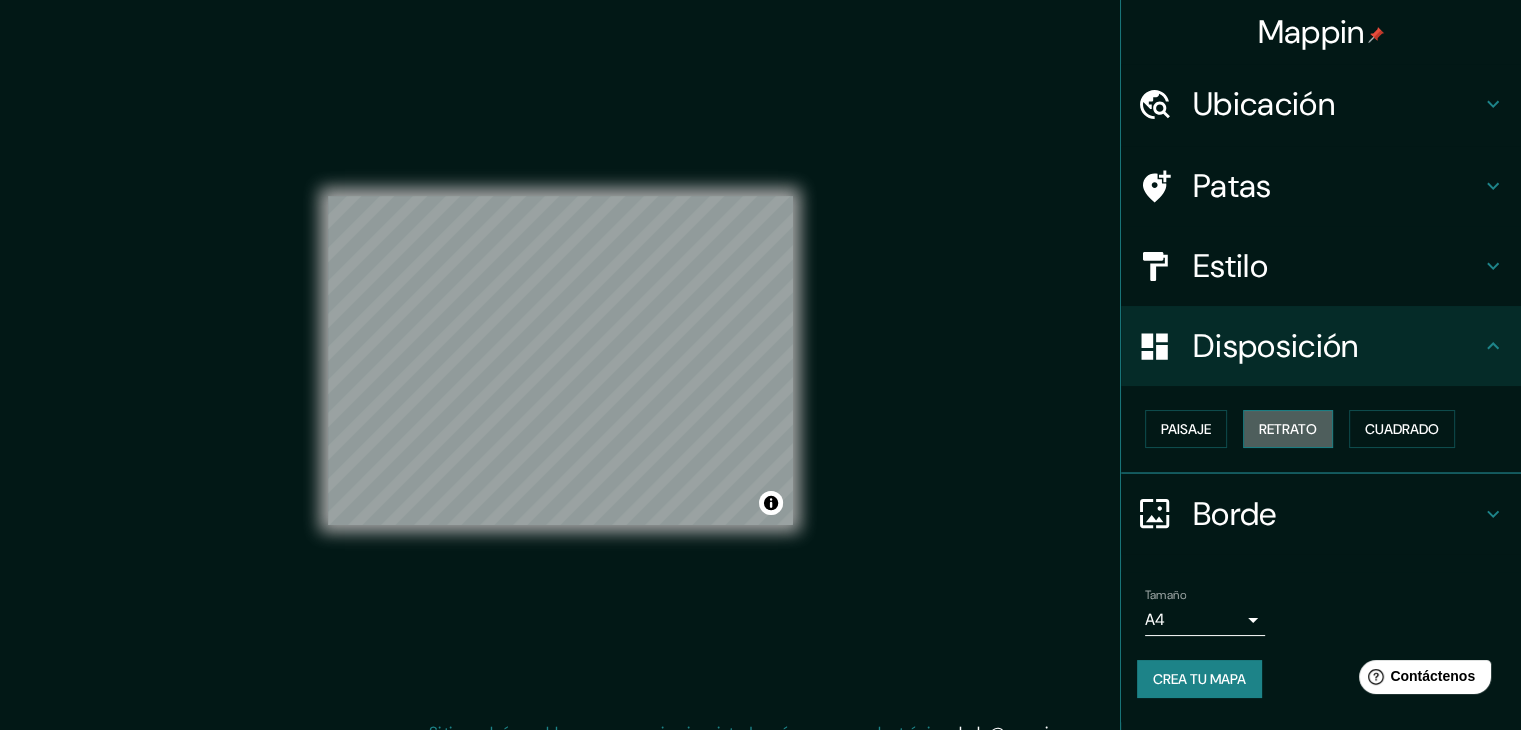 click on "Retrato" at bounding box center [1288, 429] 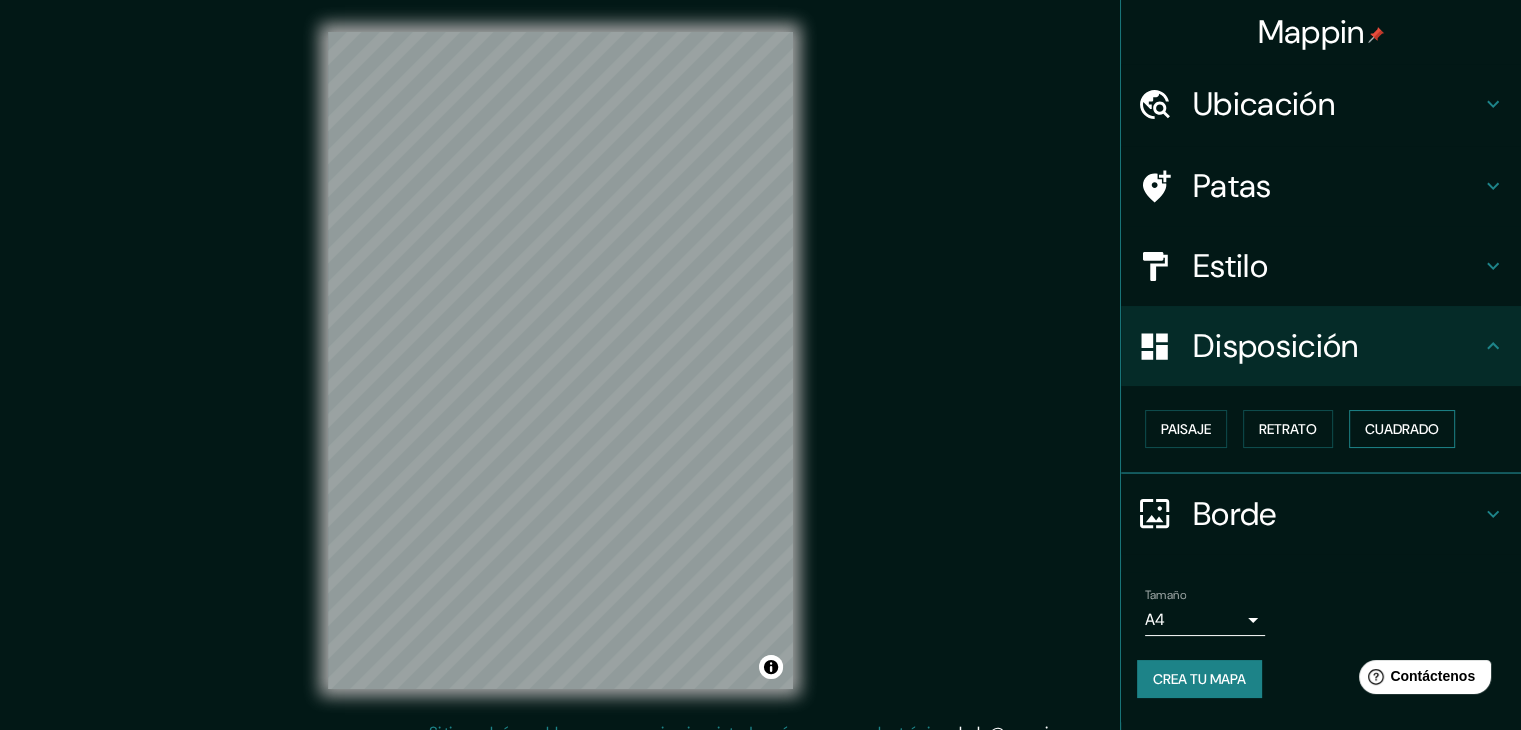 click on "Cuadrado" at bounding box center (1402, 429) 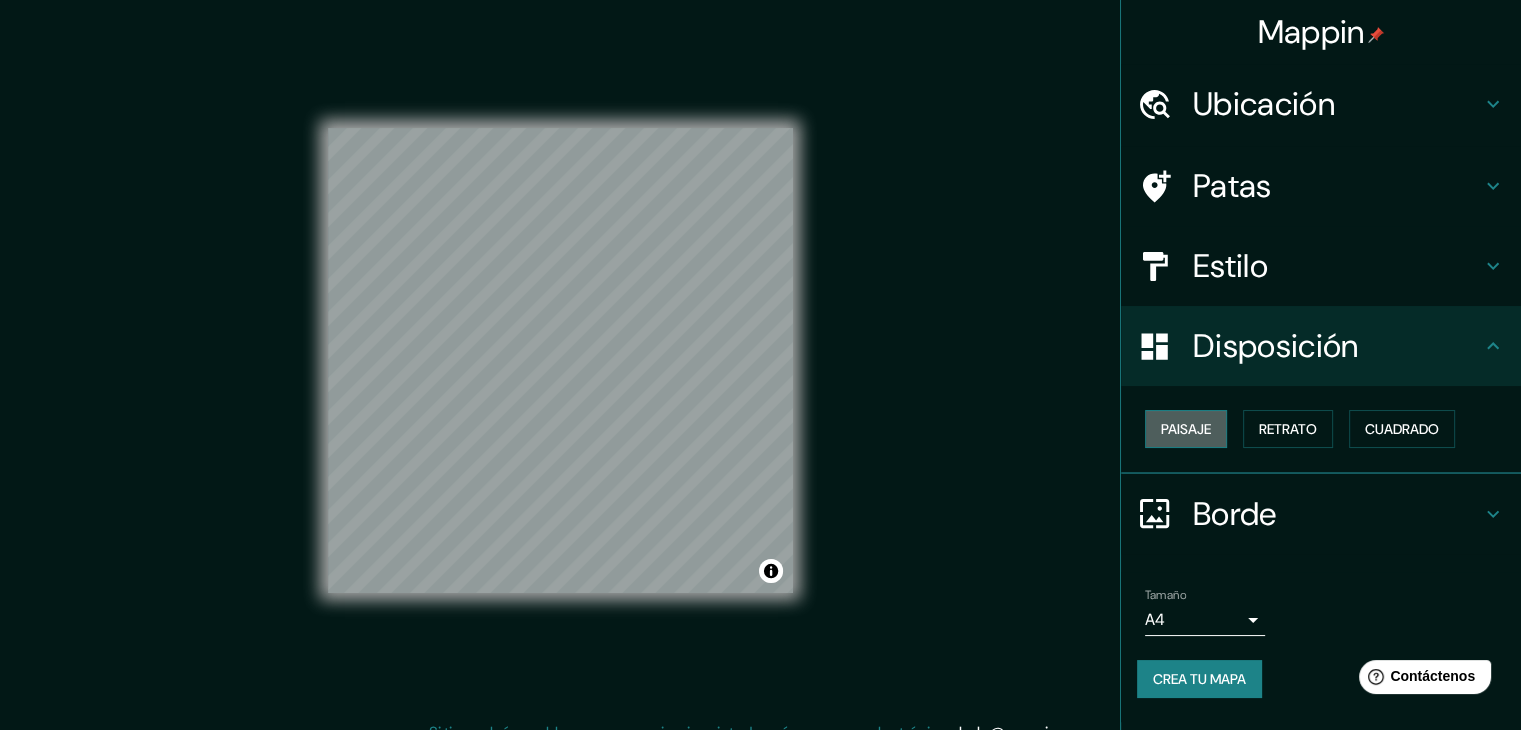 click on "Paisaje" at bounding box center [1186, 429] 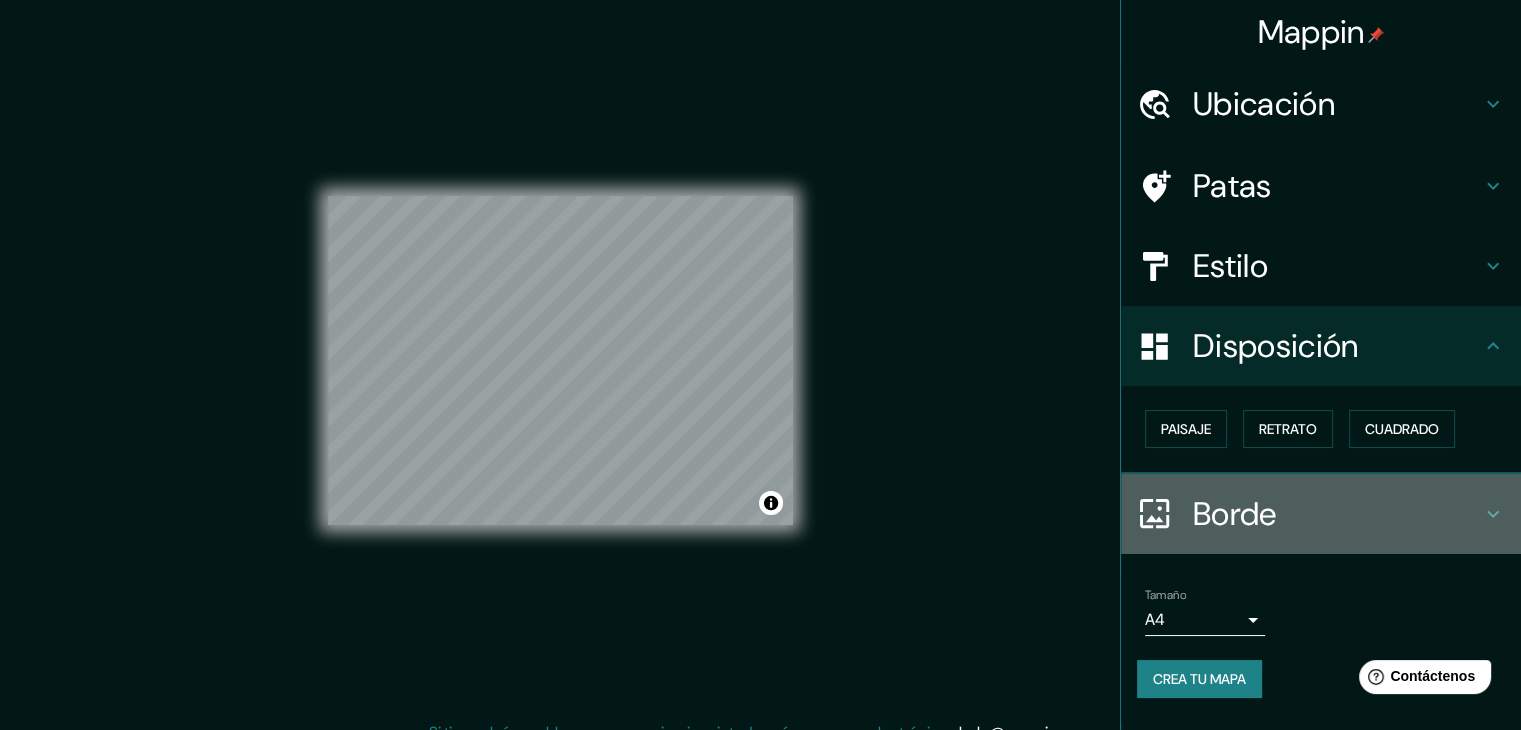 click on "Borde" at bounding box center [1235, 514] 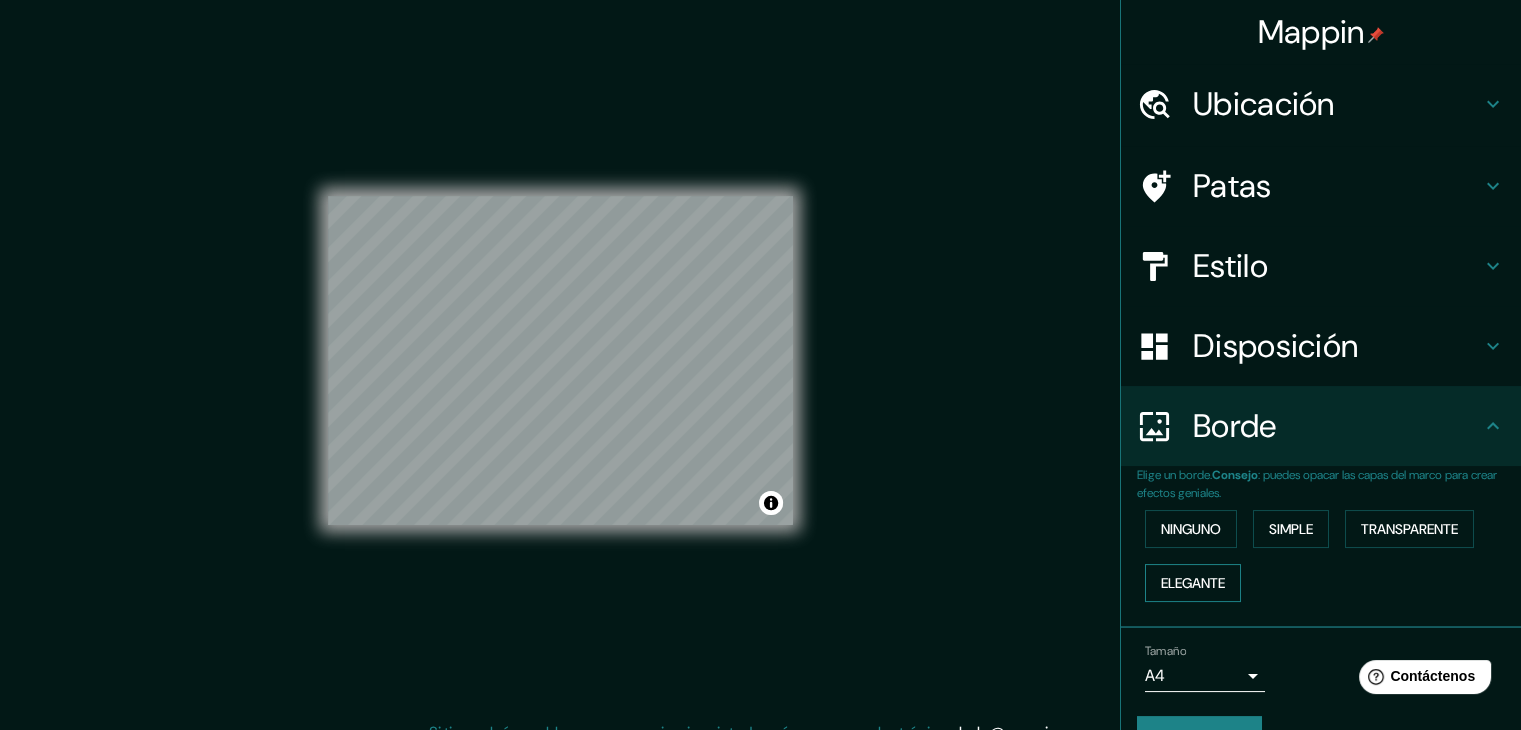 click on "Elegante" at bounding box center [1193, 583] 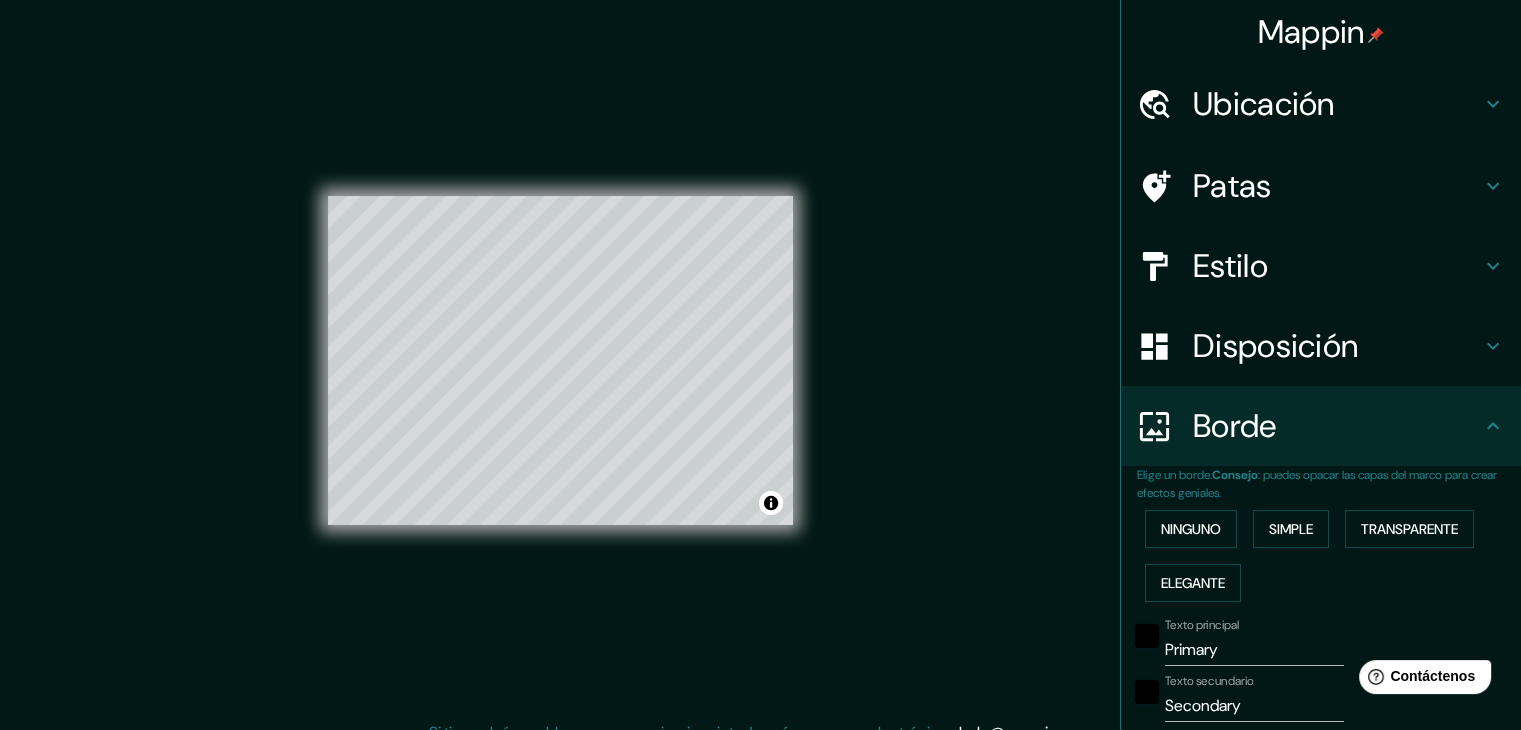 click on "Ninguno Simple Transparente Elegante" at bounding box center [1329, 556] 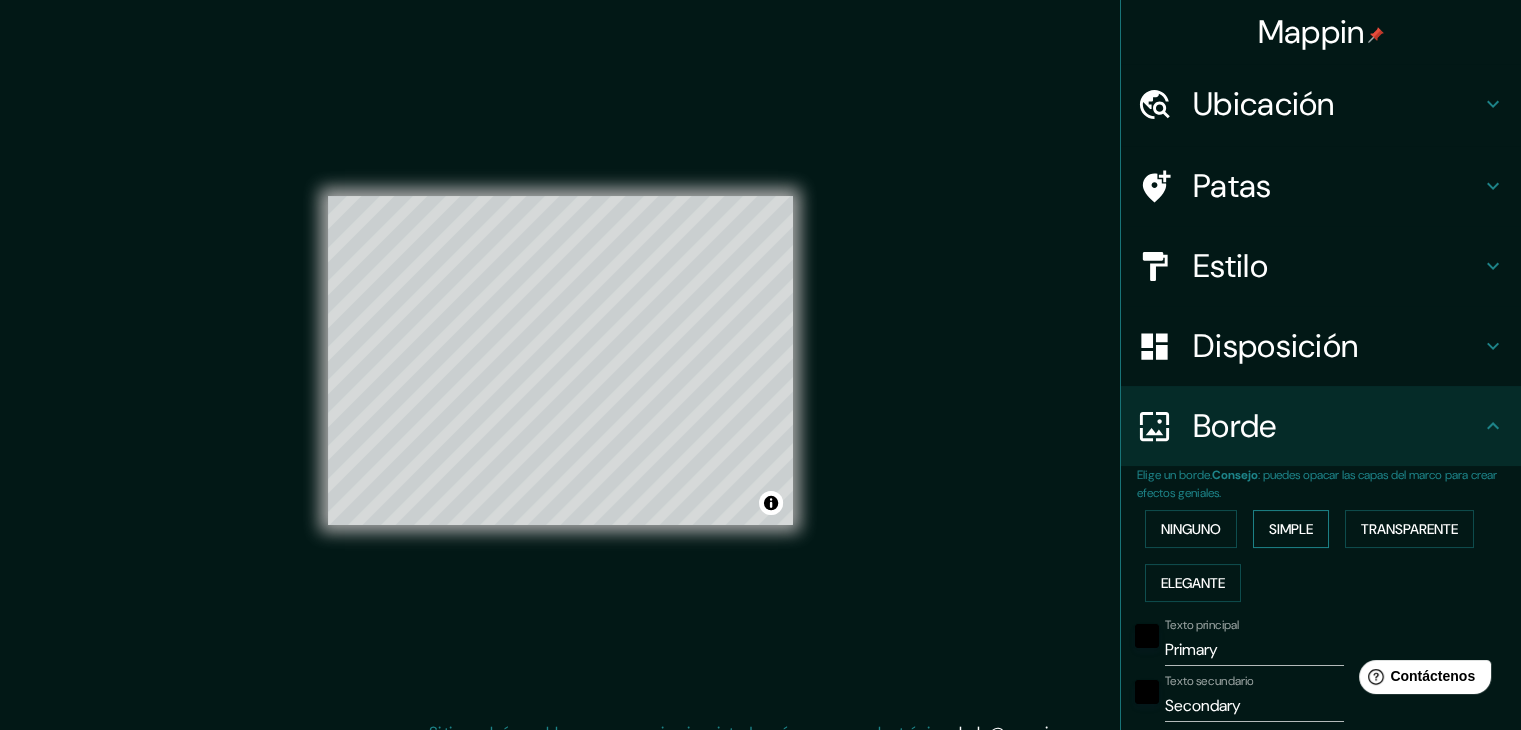click on "Simple" at bounding box center (1291, 529) 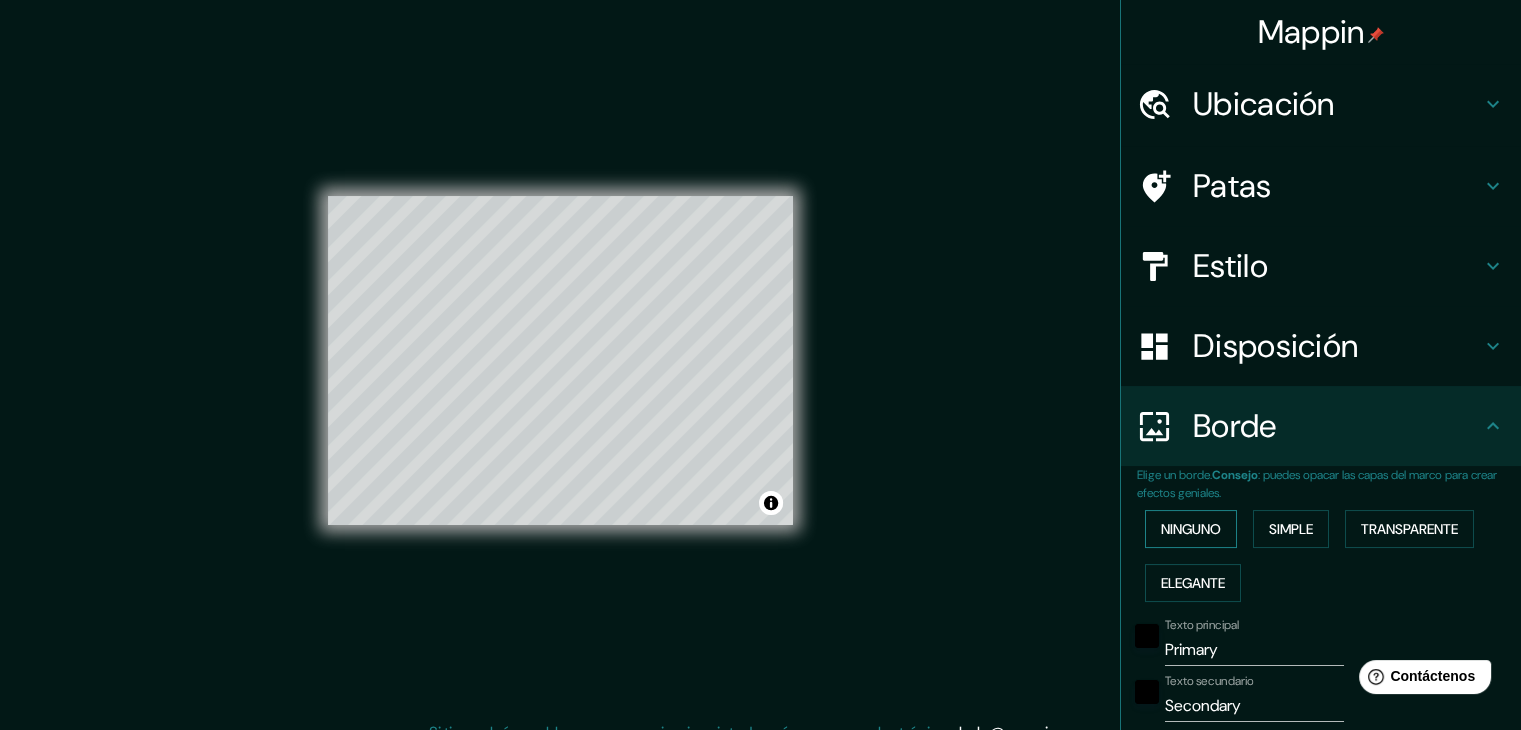 click on "Ninguno" at bounding box center [1191, 529] 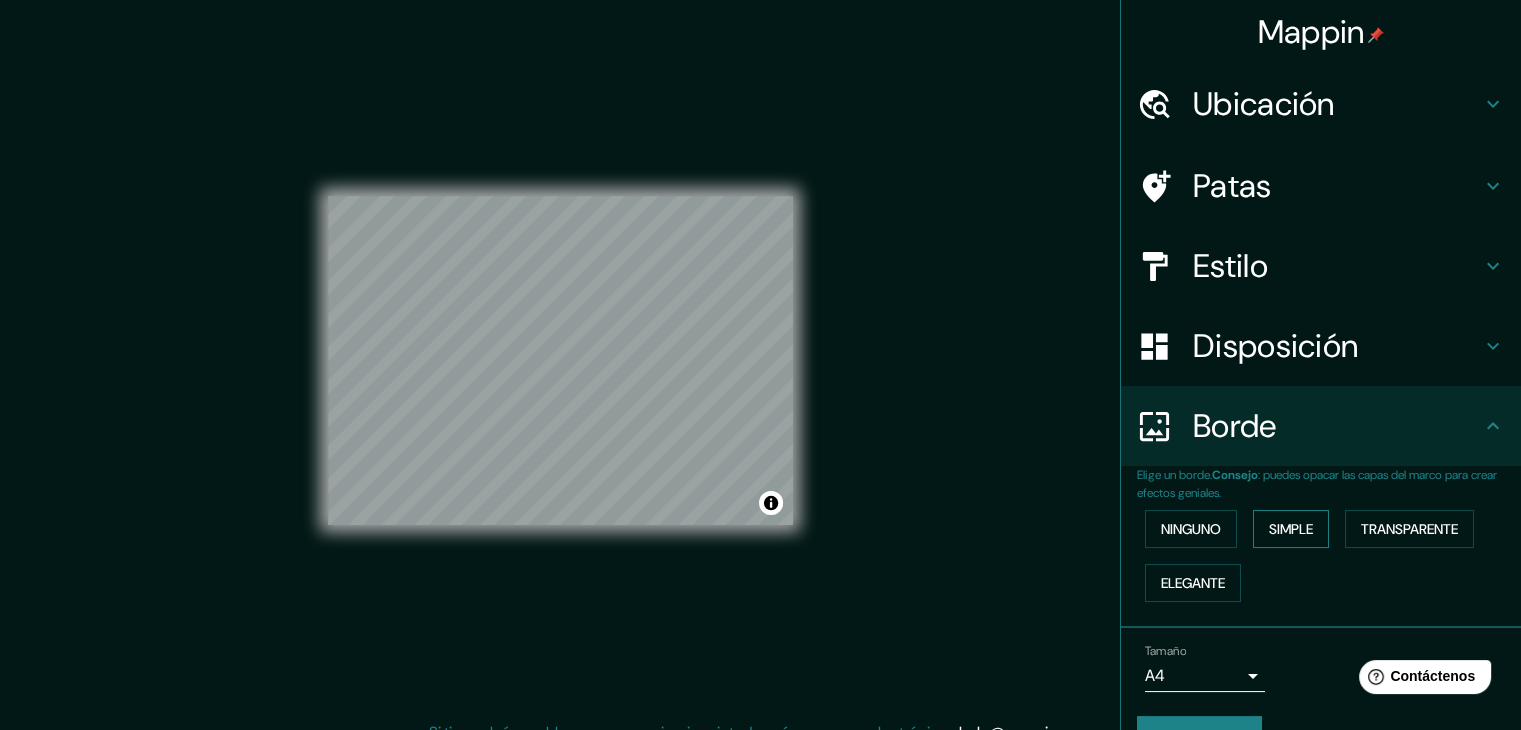 click on "Simple" at bounding box center (1291, 529) 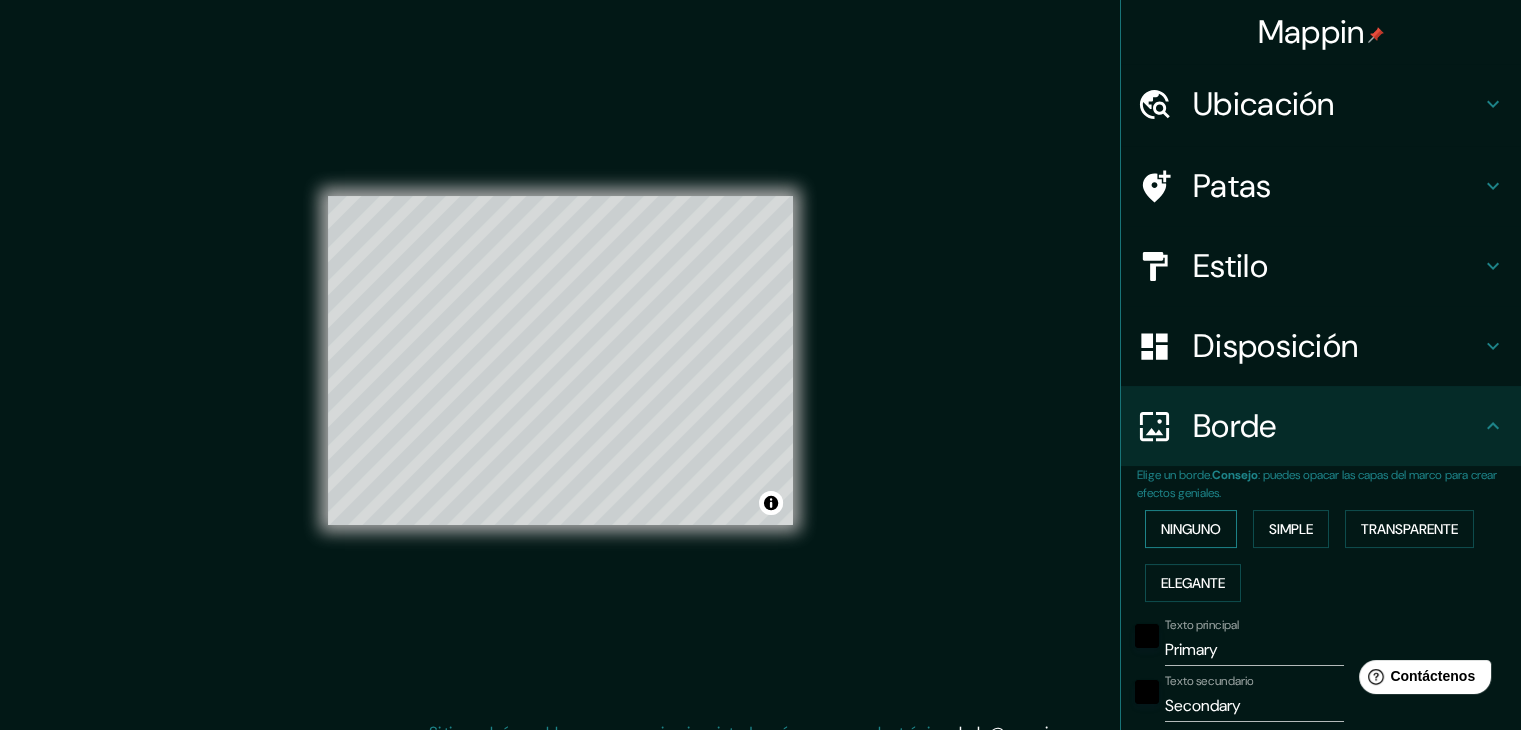 click on "Ninguno" at bounding box center (1191, 529) 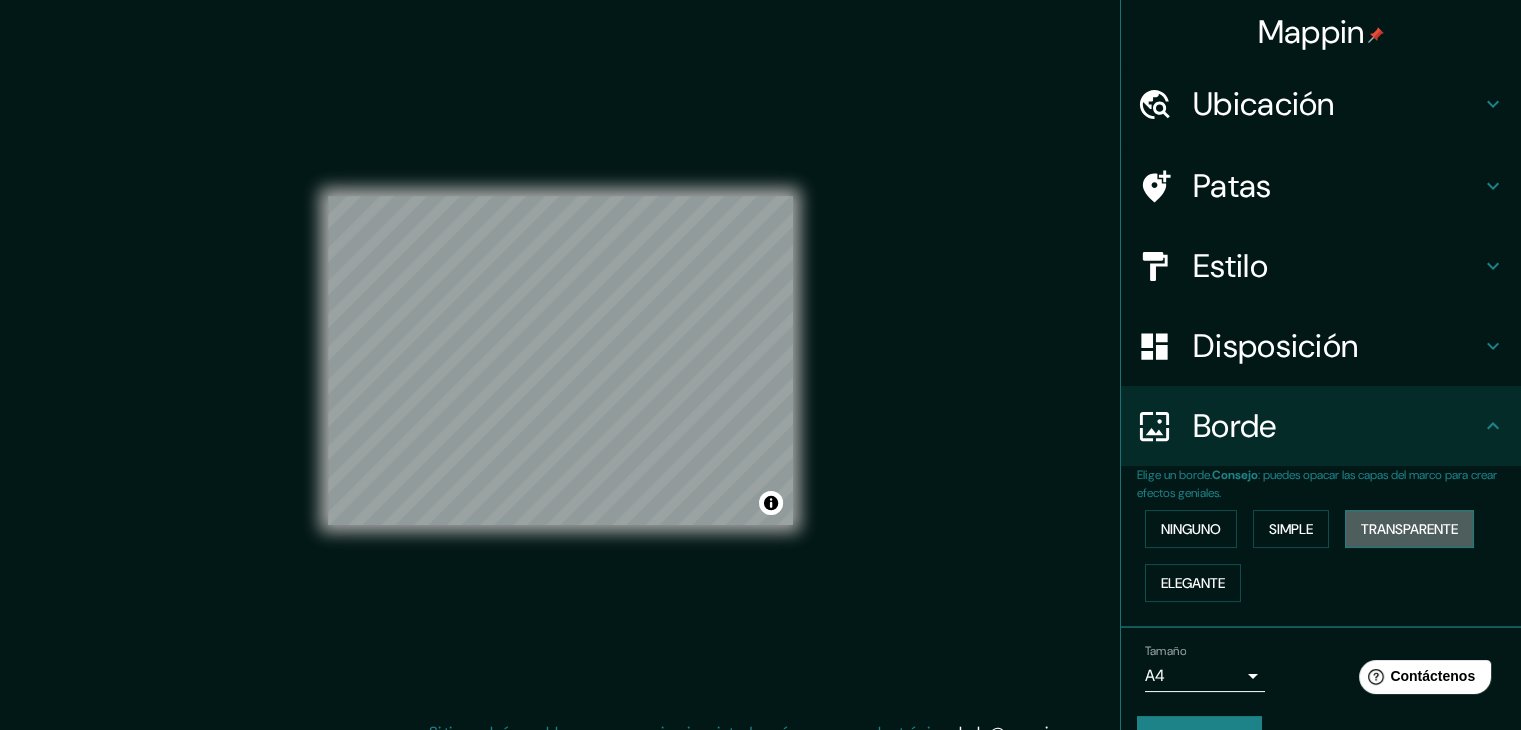 click on "Transparente" at bounding box center (1409, 529) 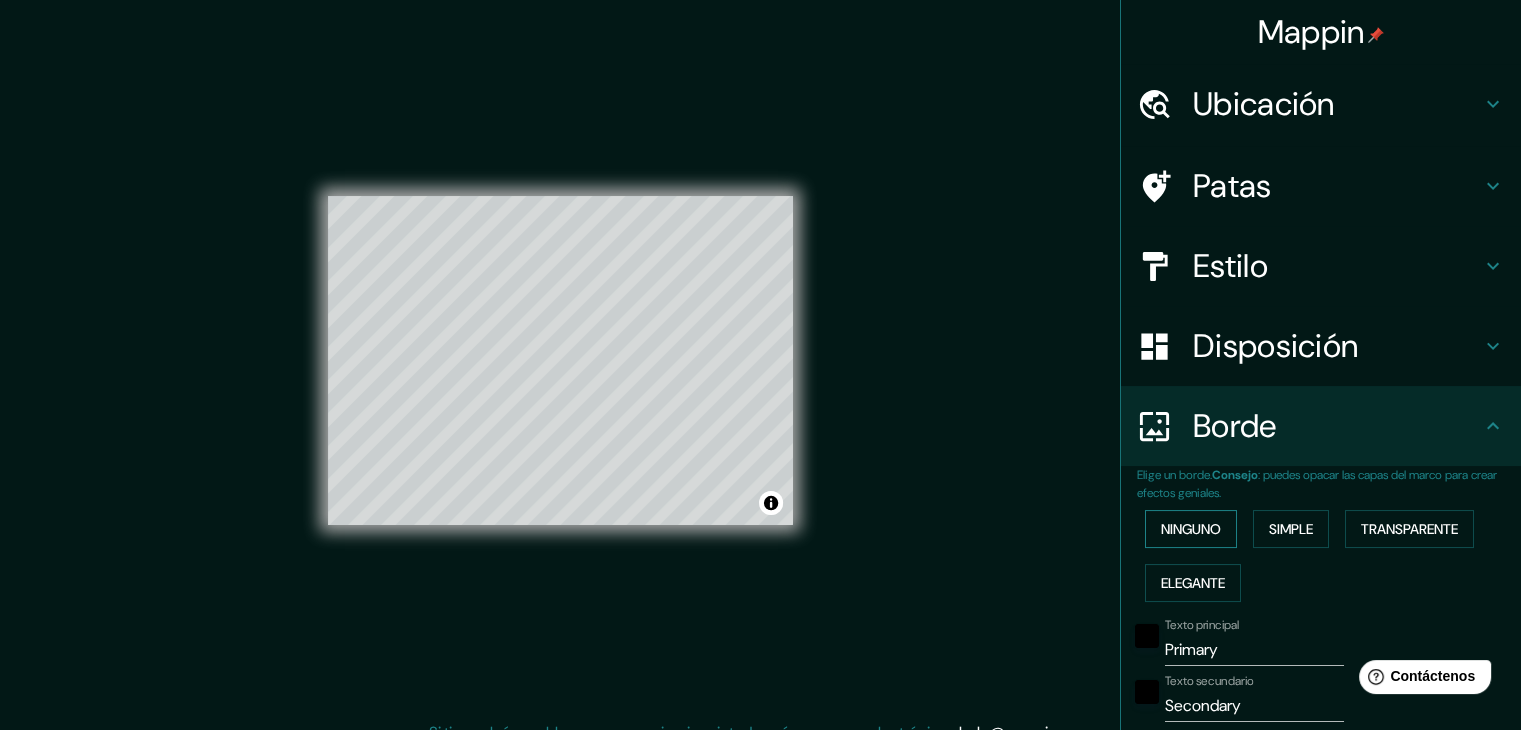 click on "Ninguno" at bounding box center (1191, 529) 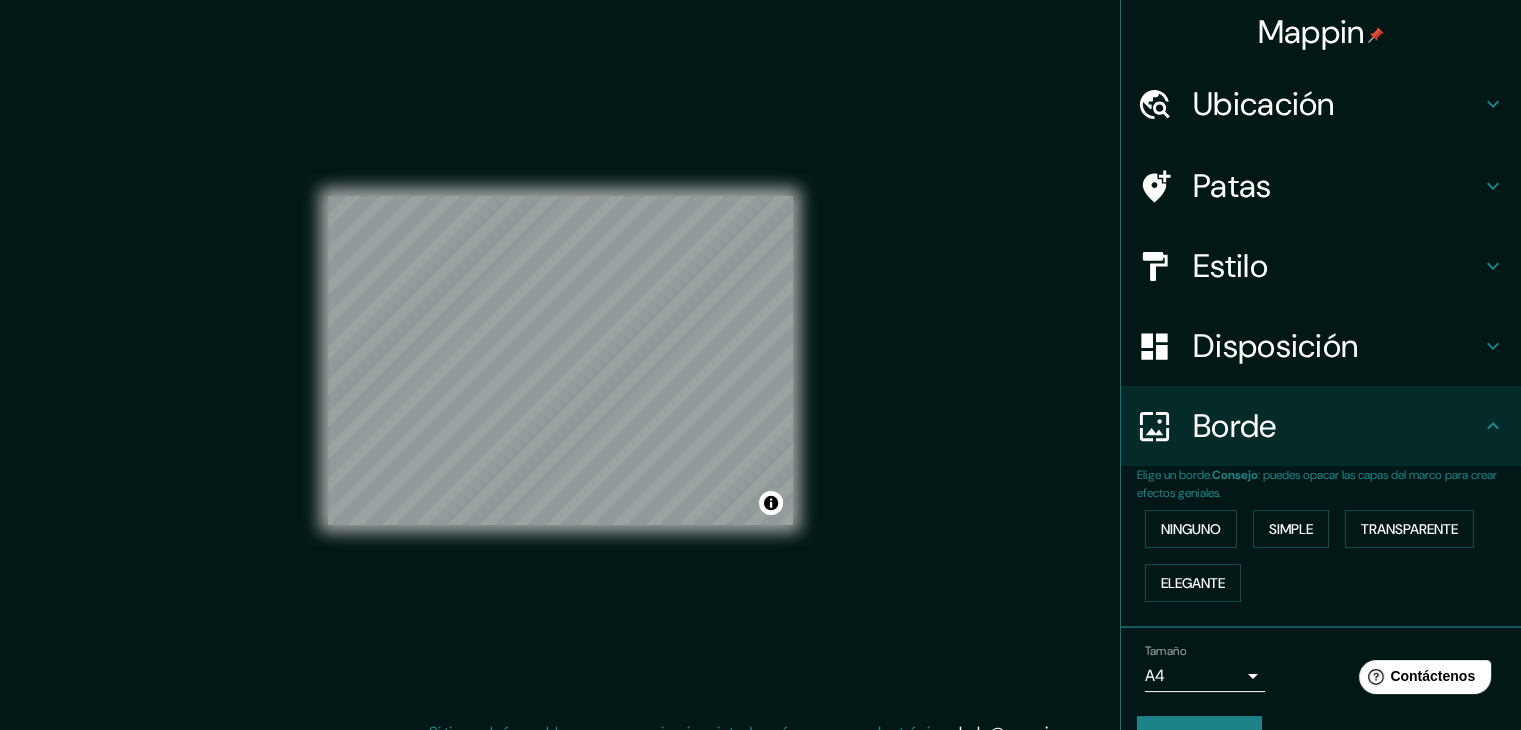 click on "Estilo" at bounding box center [1321, 266] 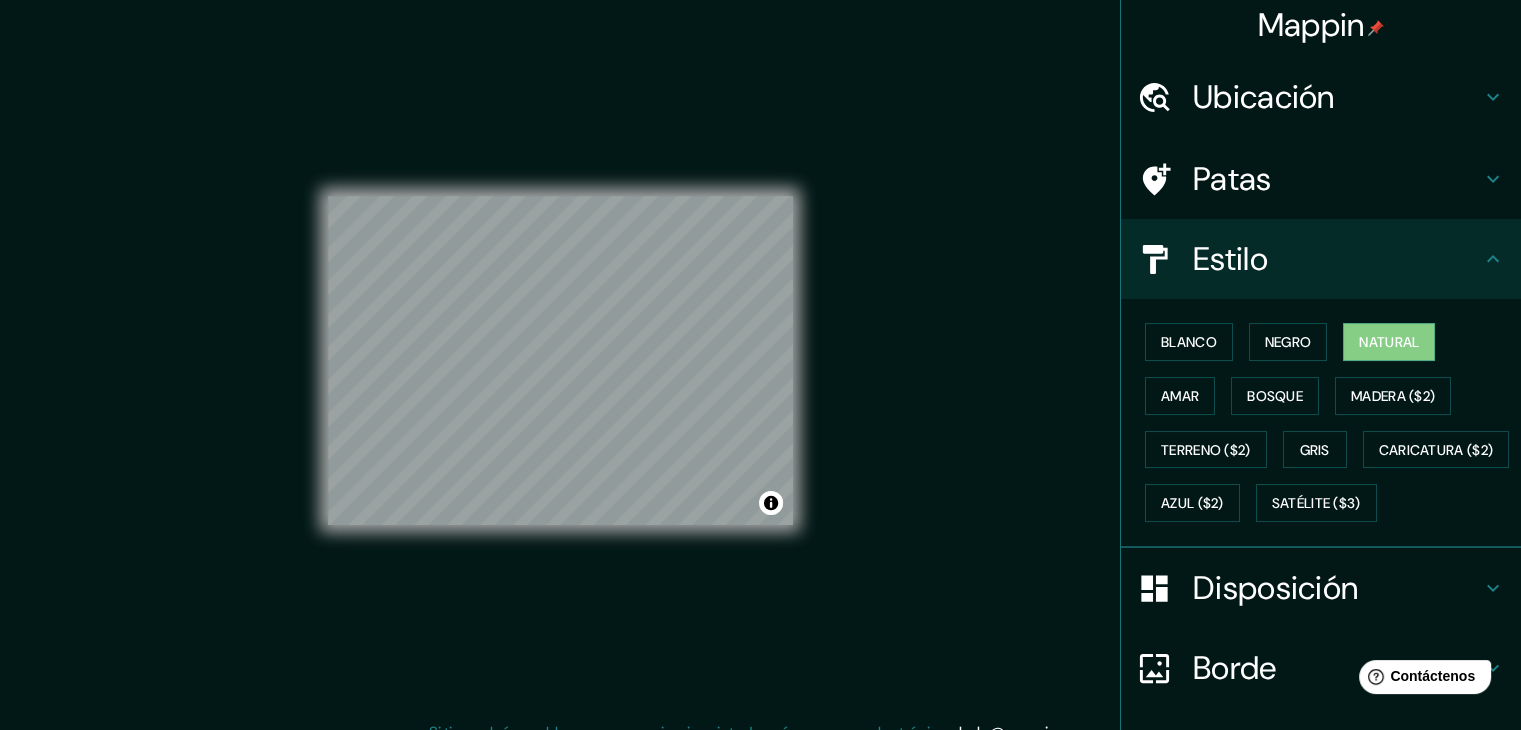 scroll, scrollTop: 0, scrollLeft: 0, axis: both 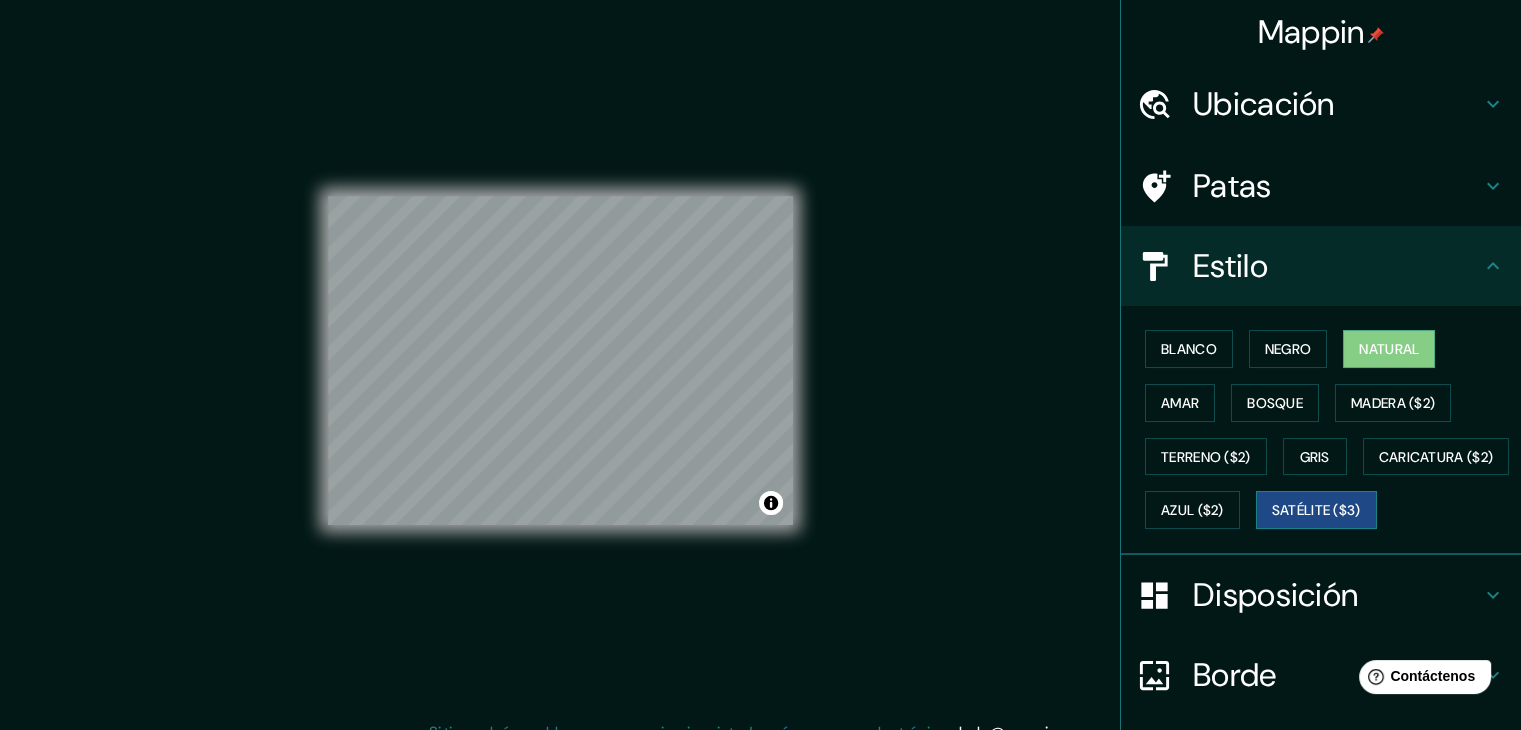 click on "Satélite ($3)" at bounding box center [1316, 511] 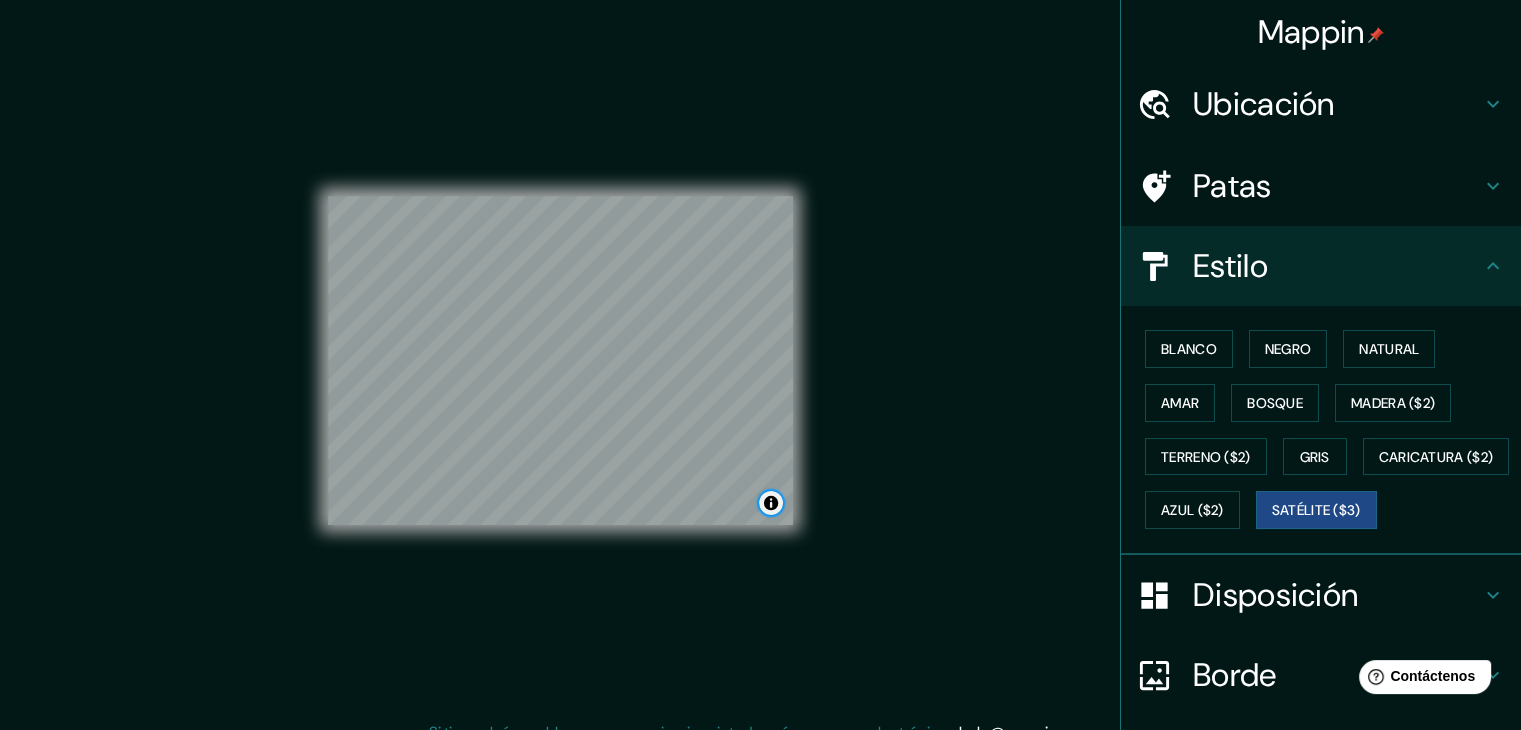 click at bounding box center [771, 503] 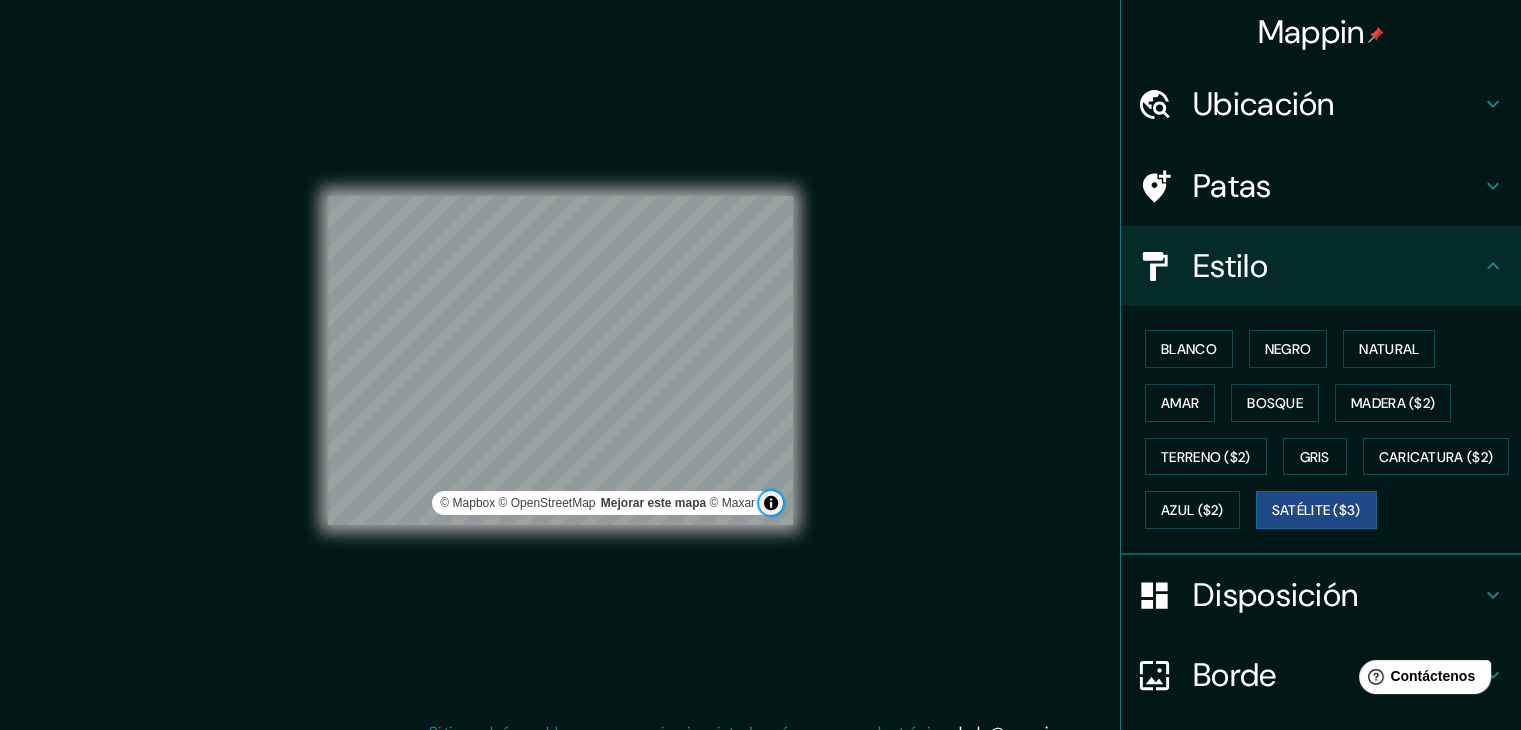 click at bounding box center [771, 503] 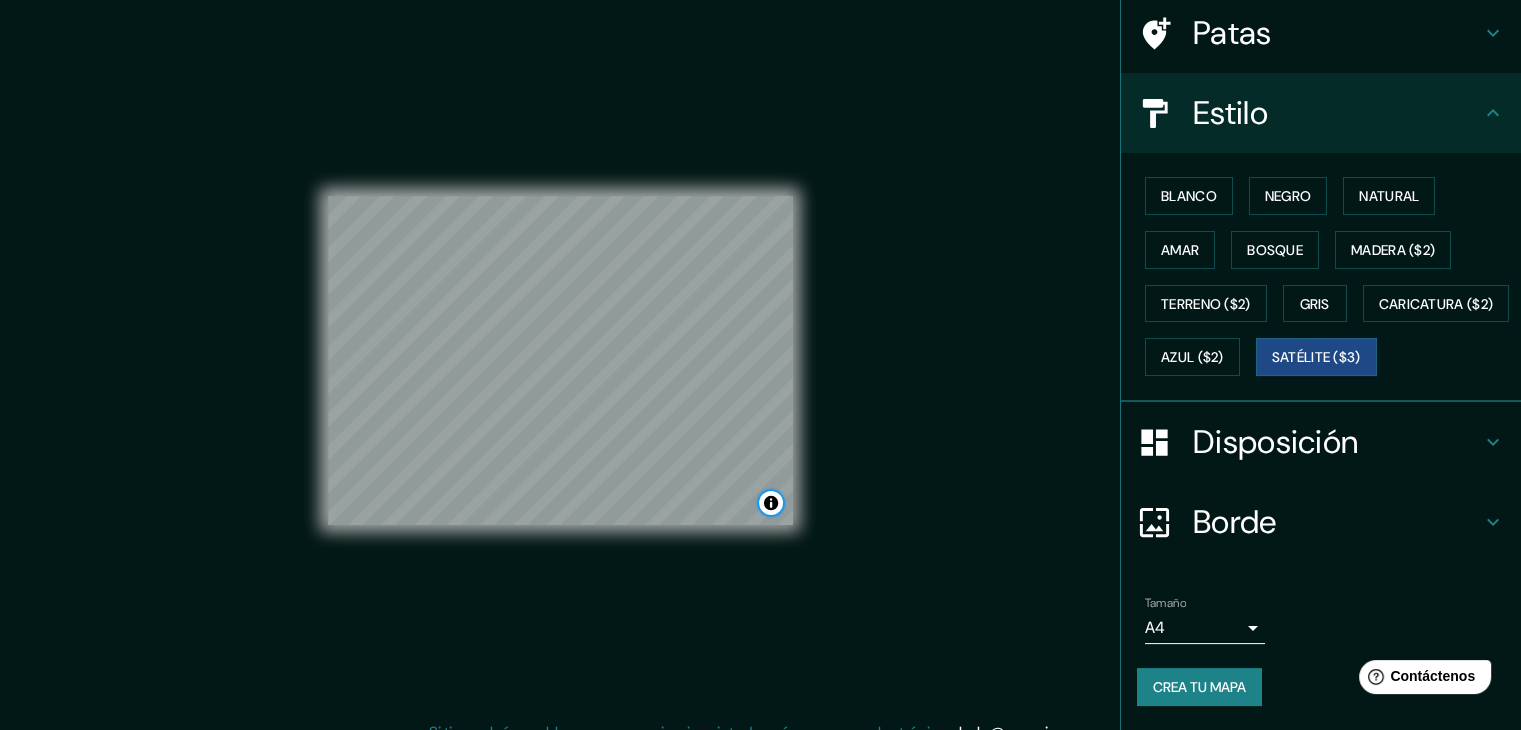 scroll, scrollTop: 202, scrollLeft: 0, axis: vertical 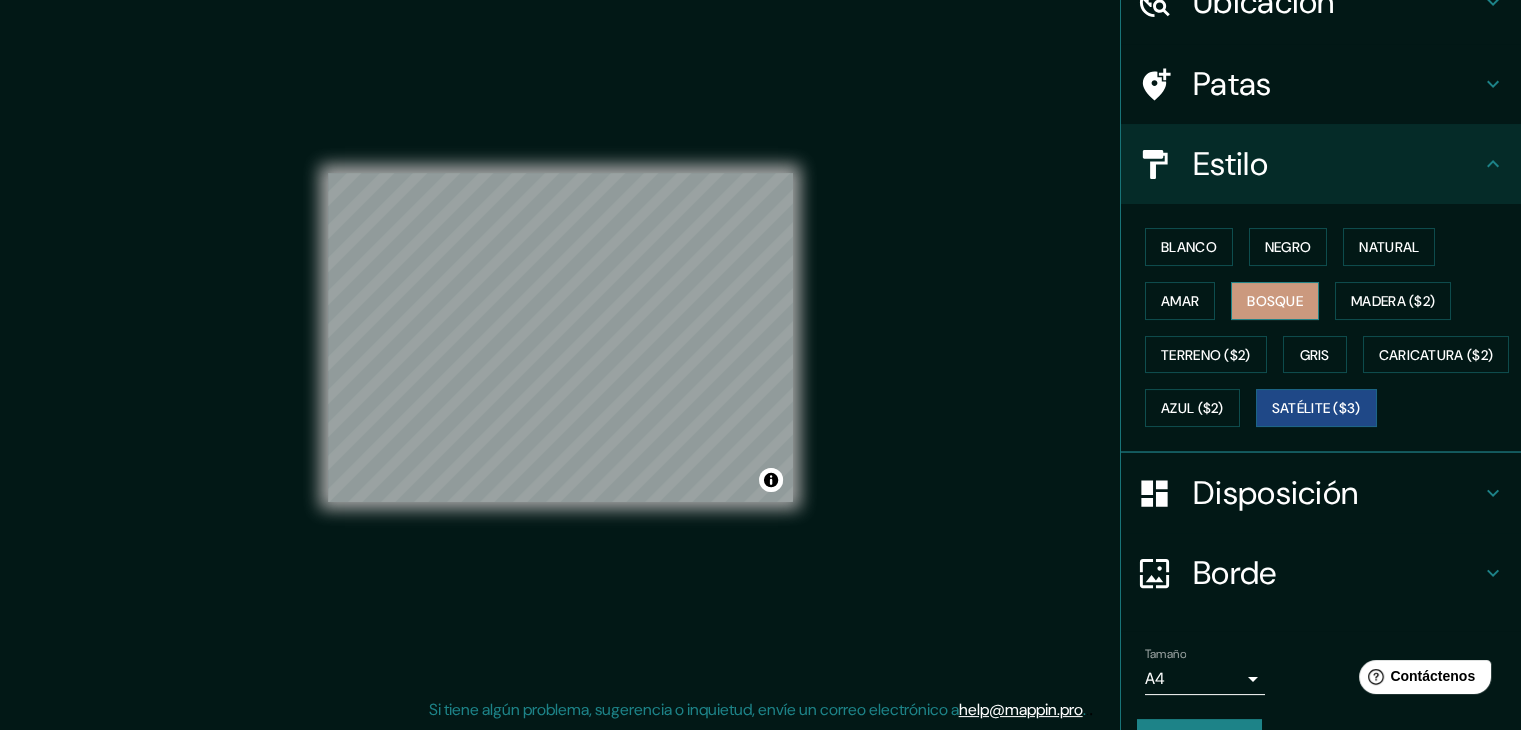 click on "Bosque" at bounding box center [1275, 301] 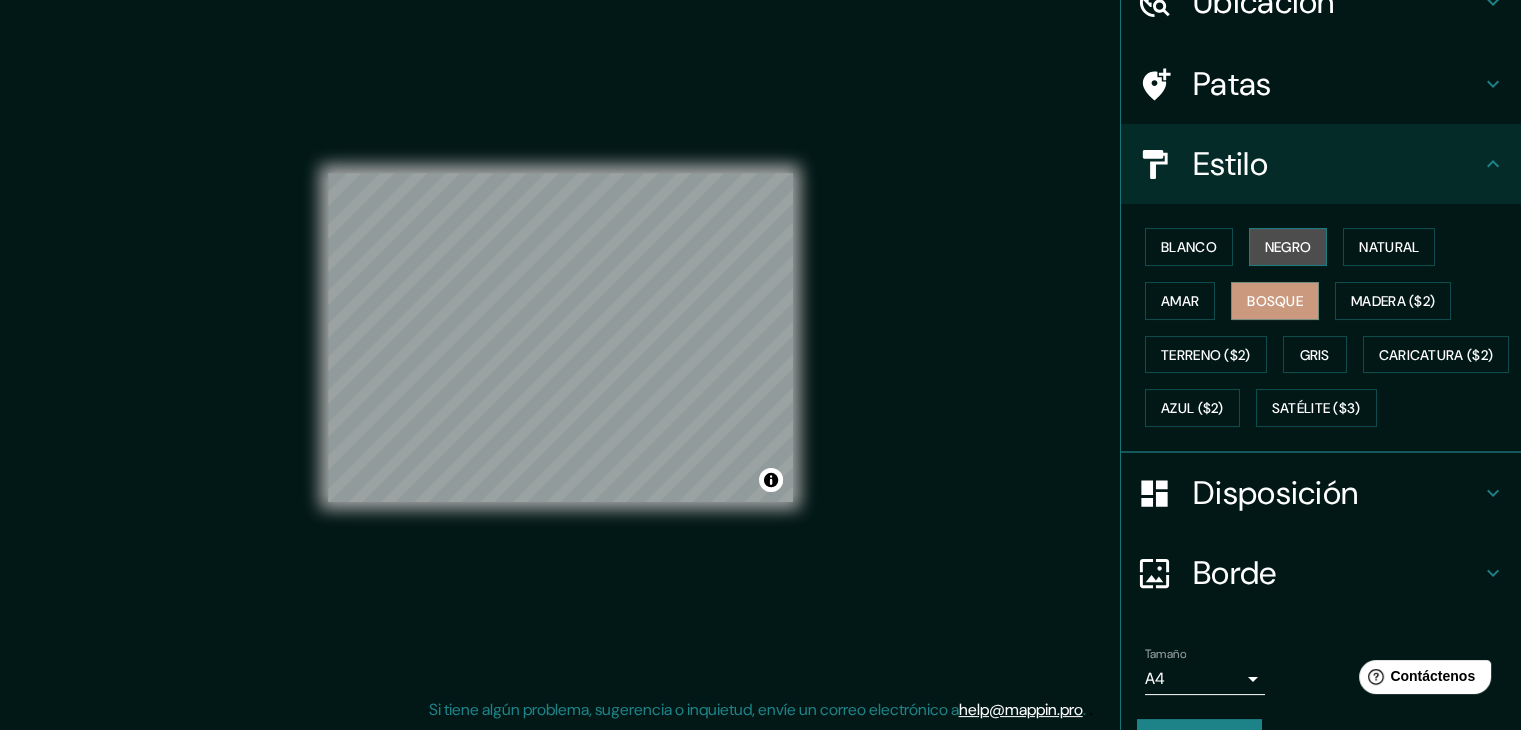 click on "Negro" at bounding box center [1288, 247] 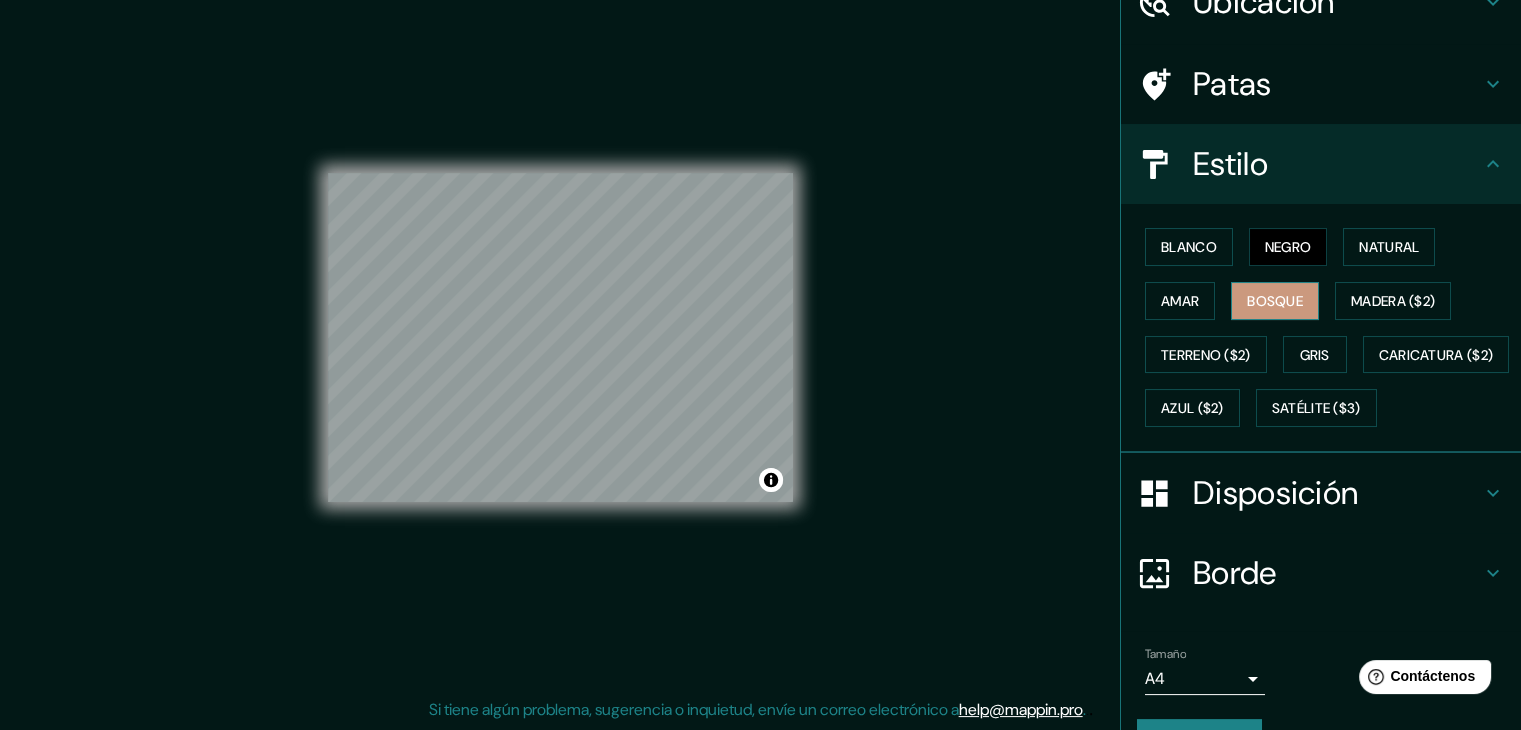 click on "Bosque" at bounding box center [1275, 301] 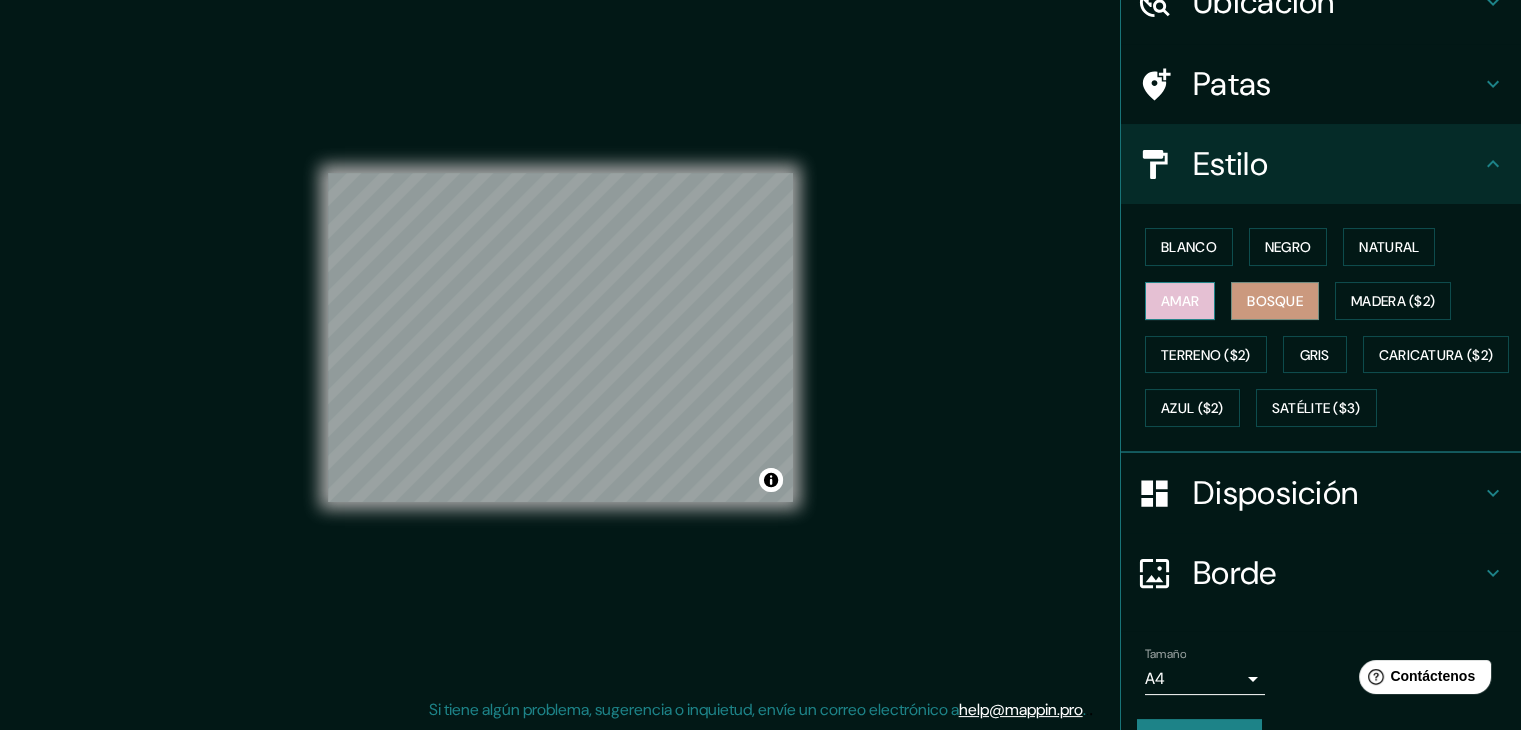 click on "Amar" at bounding box center [1180, 301] 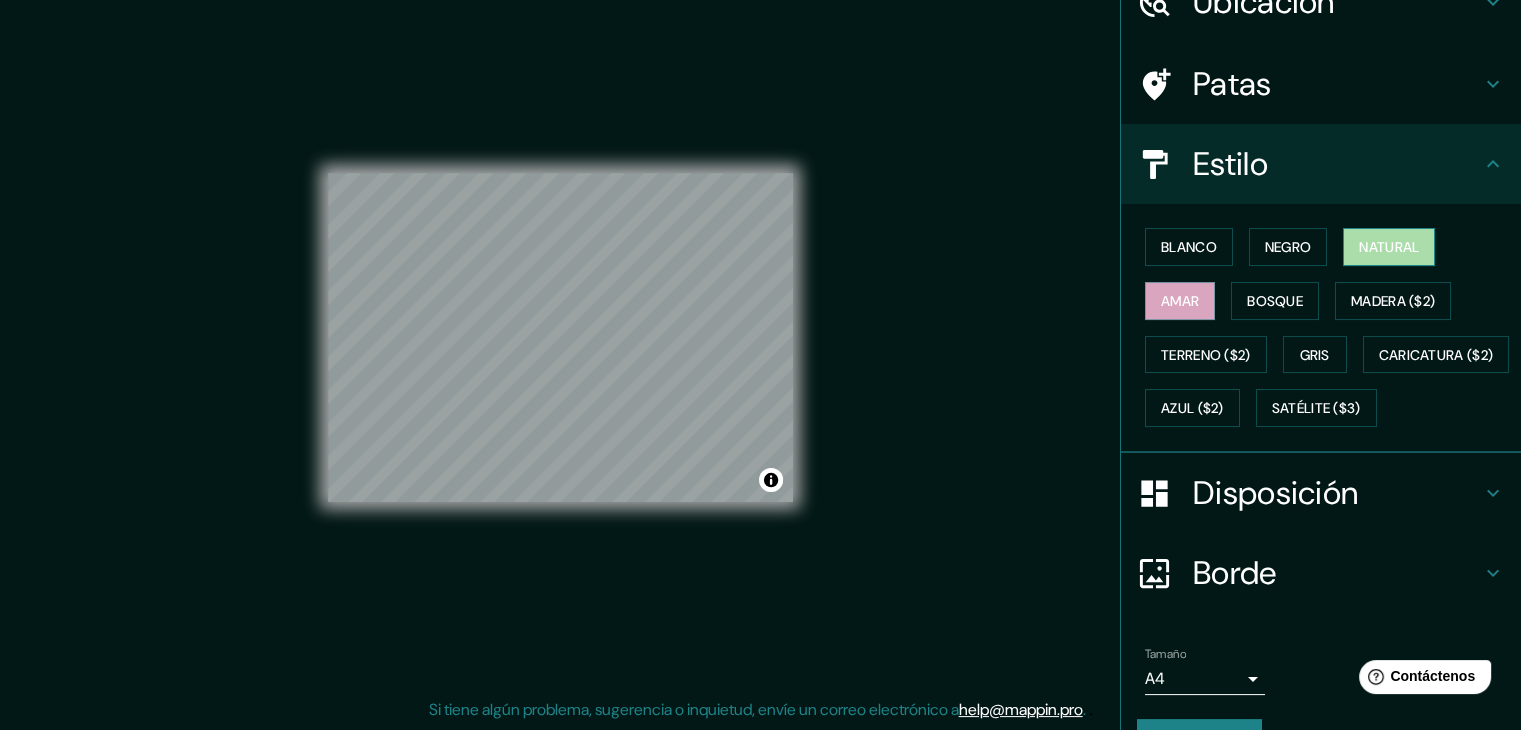 click on "Natural" at bounding box center [1389, 247] 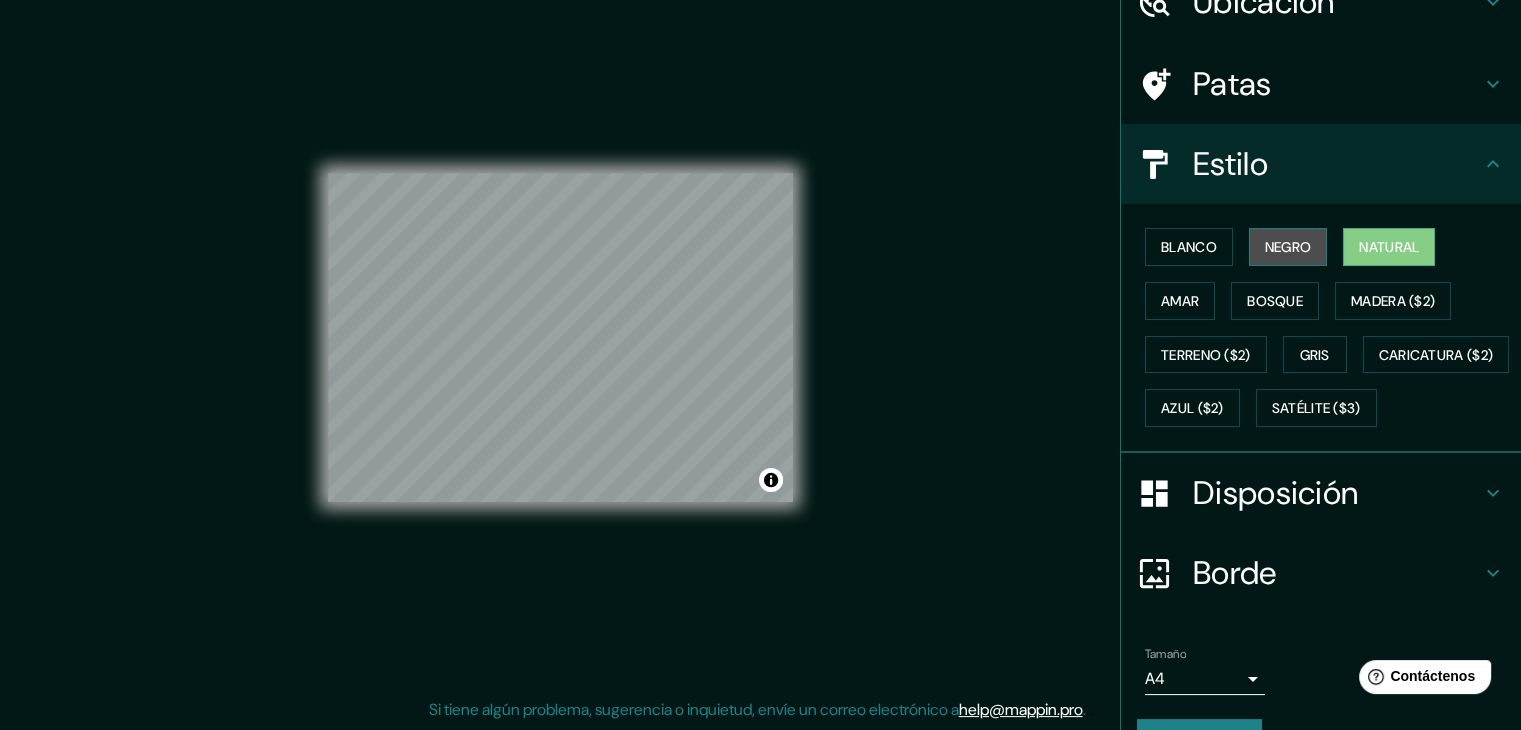 click on "Negro" at bounding box center (1288, 247) 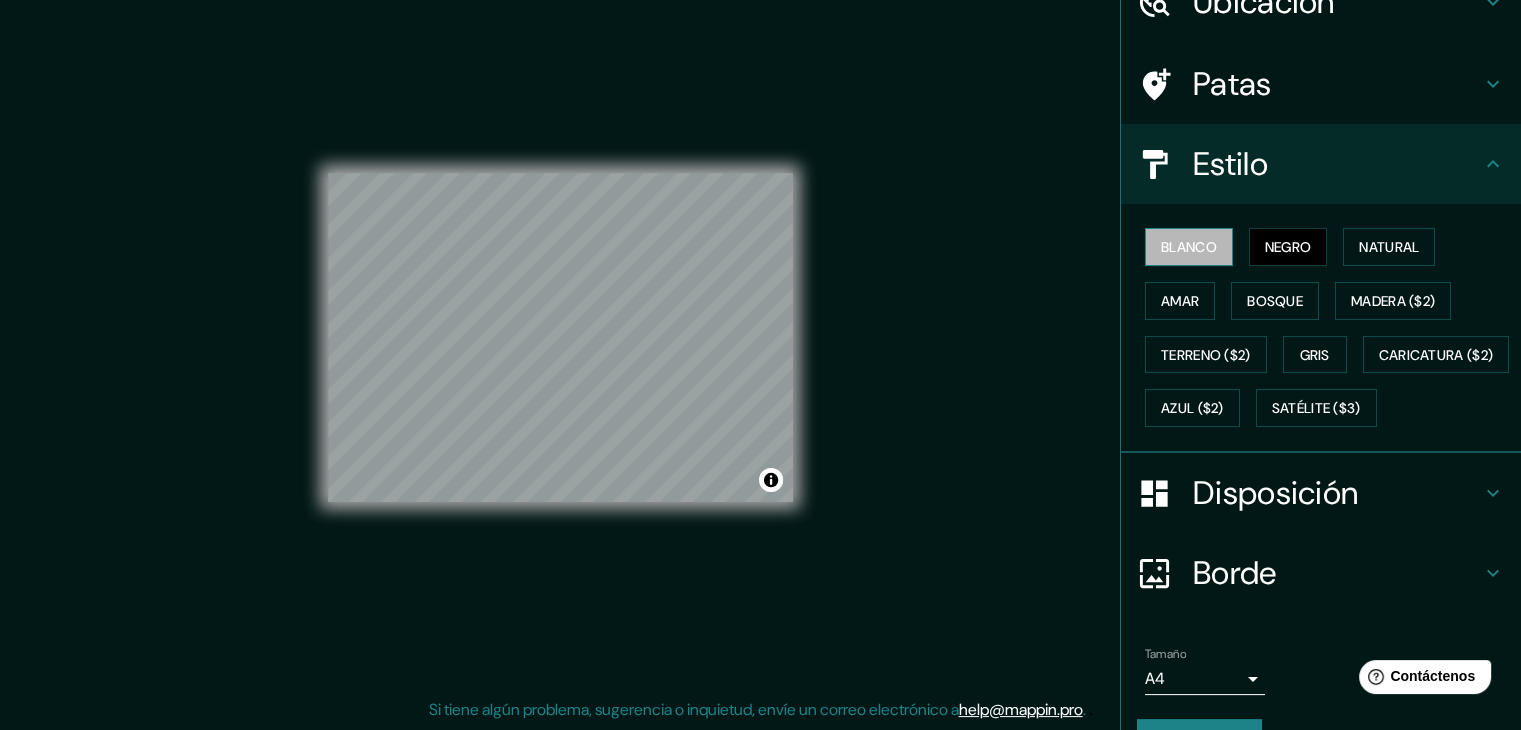 click on "Blanco" at bounding box center [1189, 247] 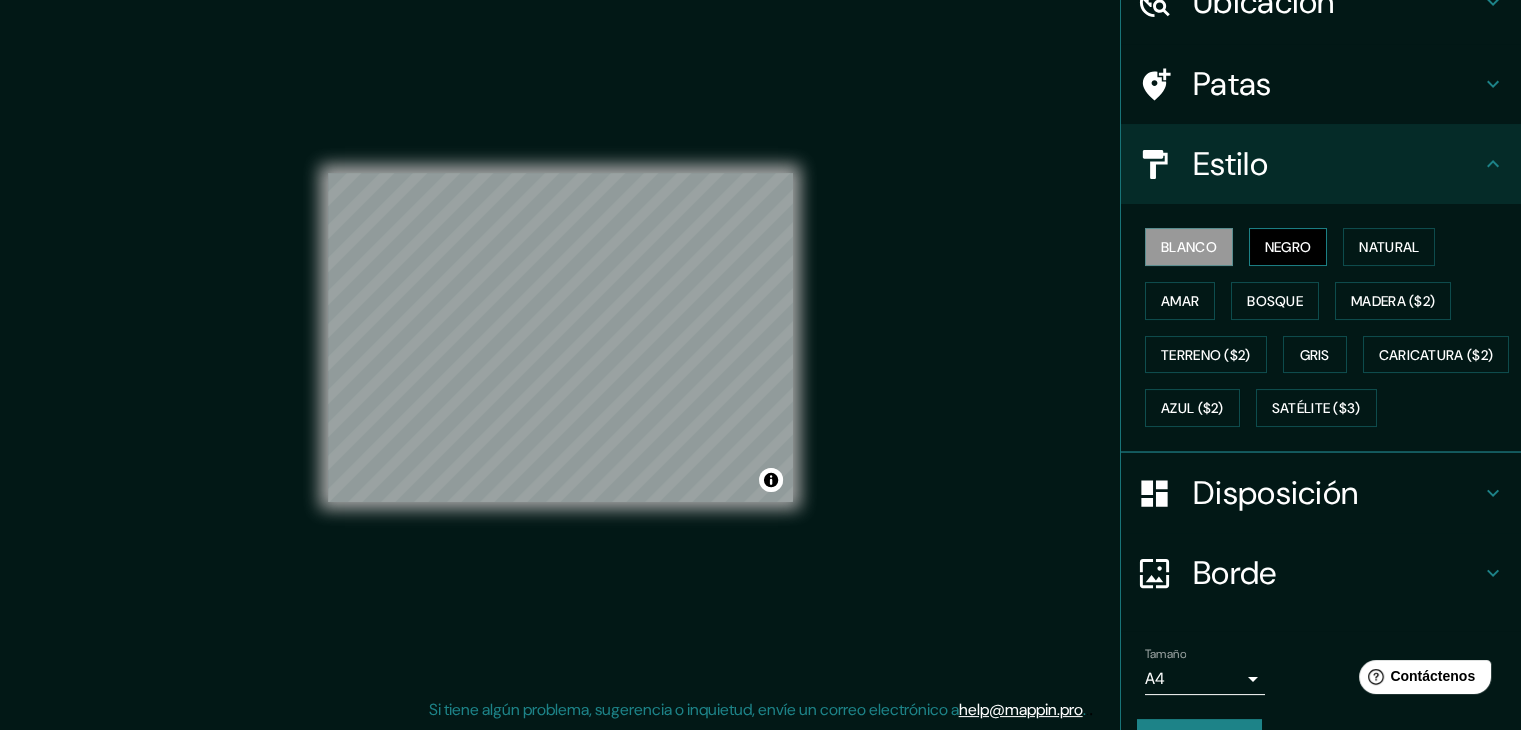 click on "Negro" at bounding box center [1288, 247] 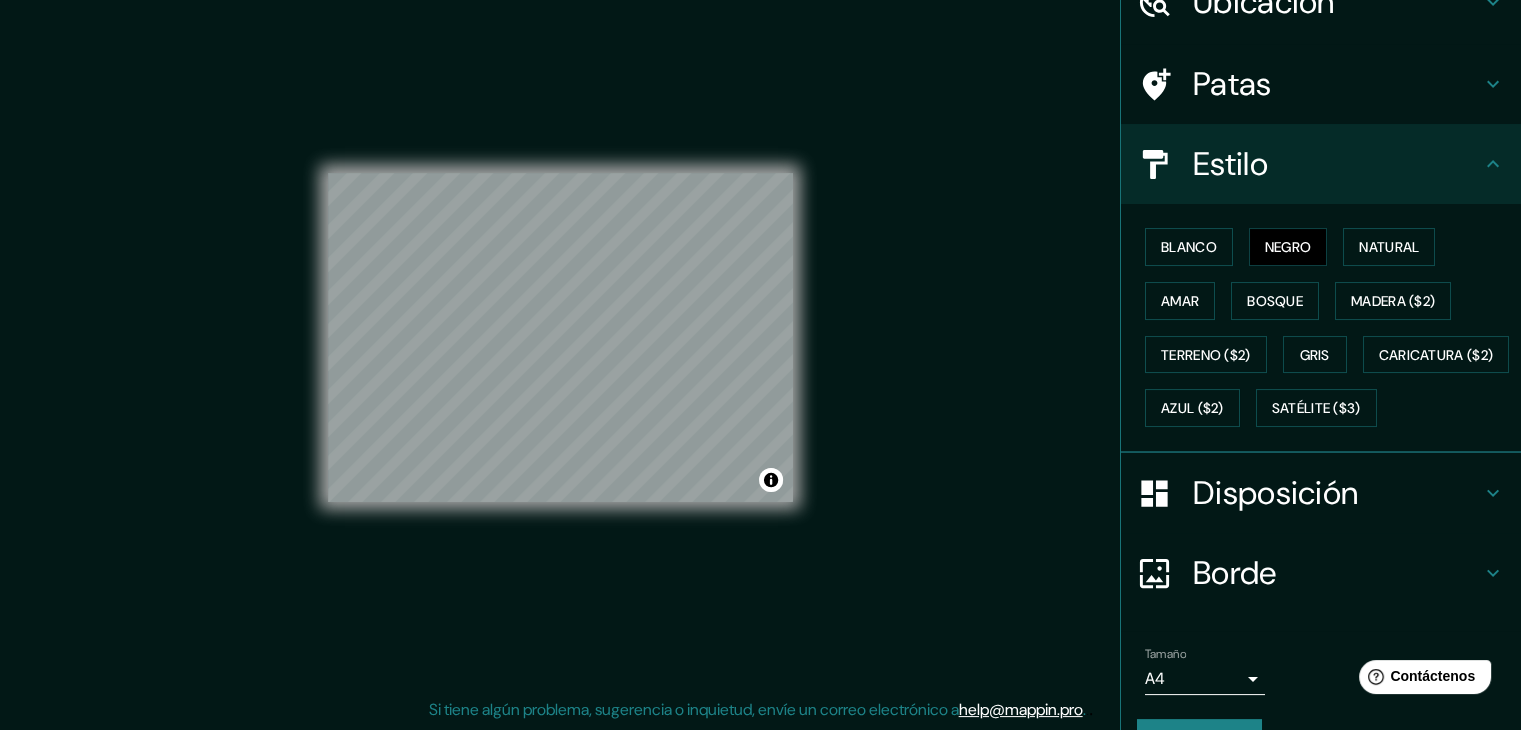 click on "Disposición" at bounding box center [1275, 493] 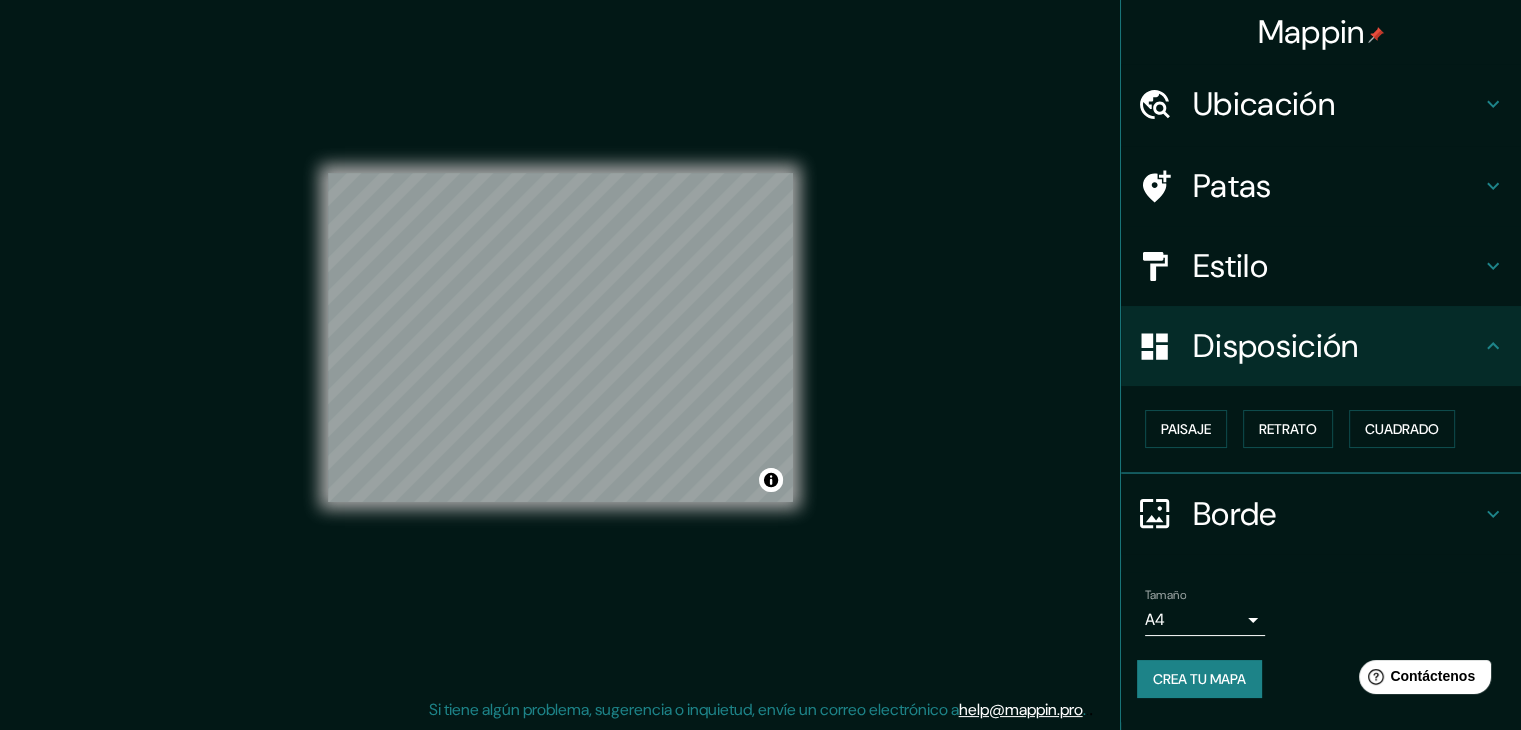 scroll, scrollTop: 0, scrollLeft: 0, axis: both 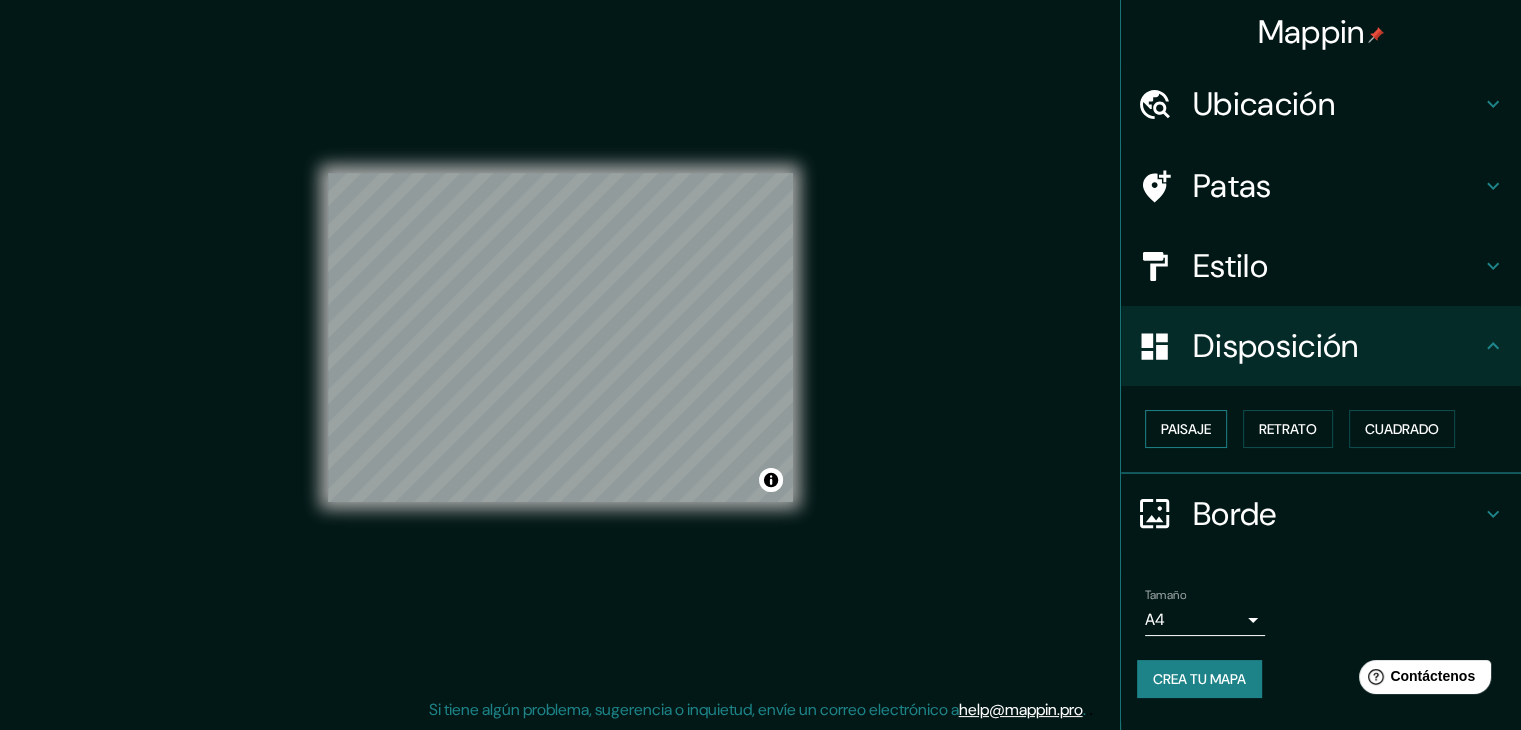 click on "Paisaje" at bounding box center [1186, 429] 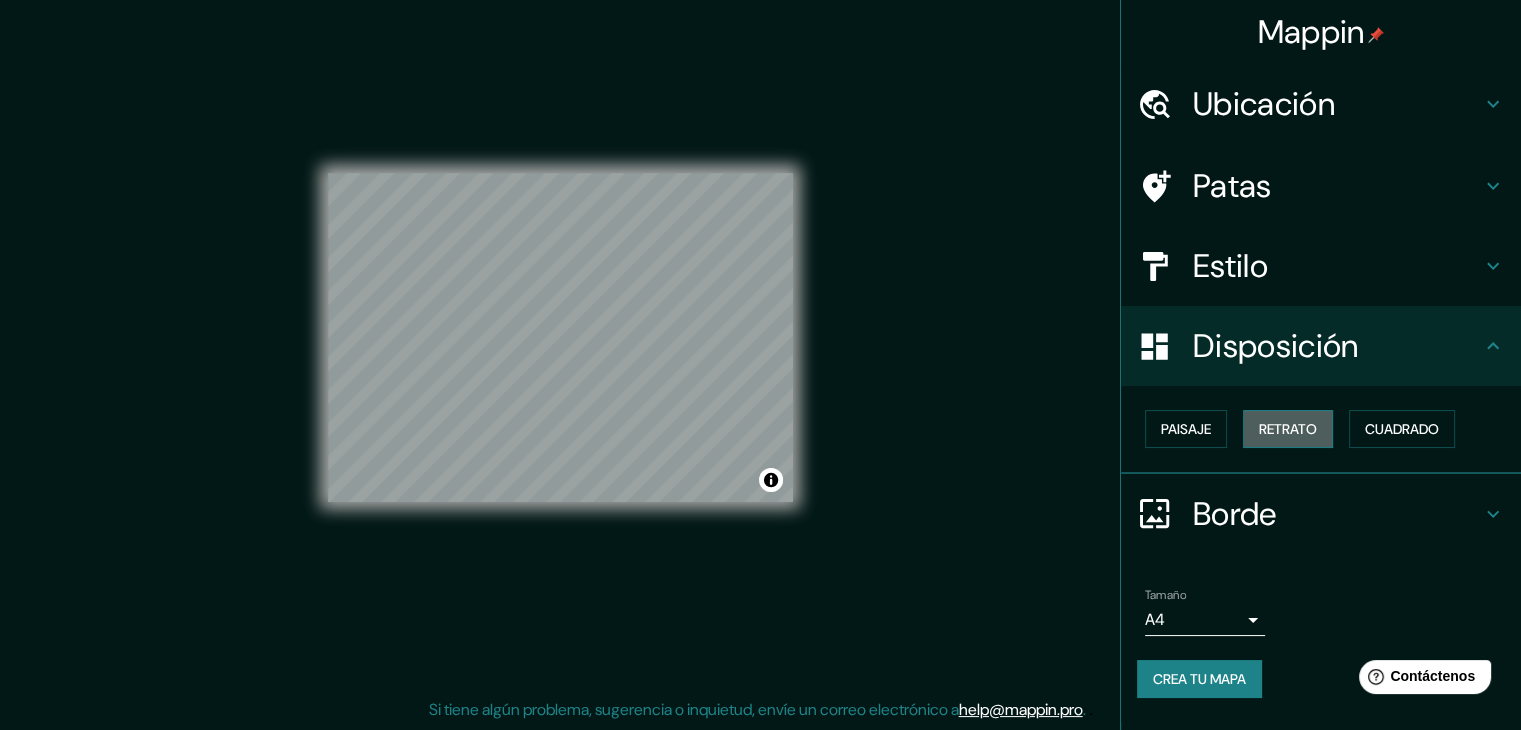 click on "Retrato" at bounding box center (1288, 429) 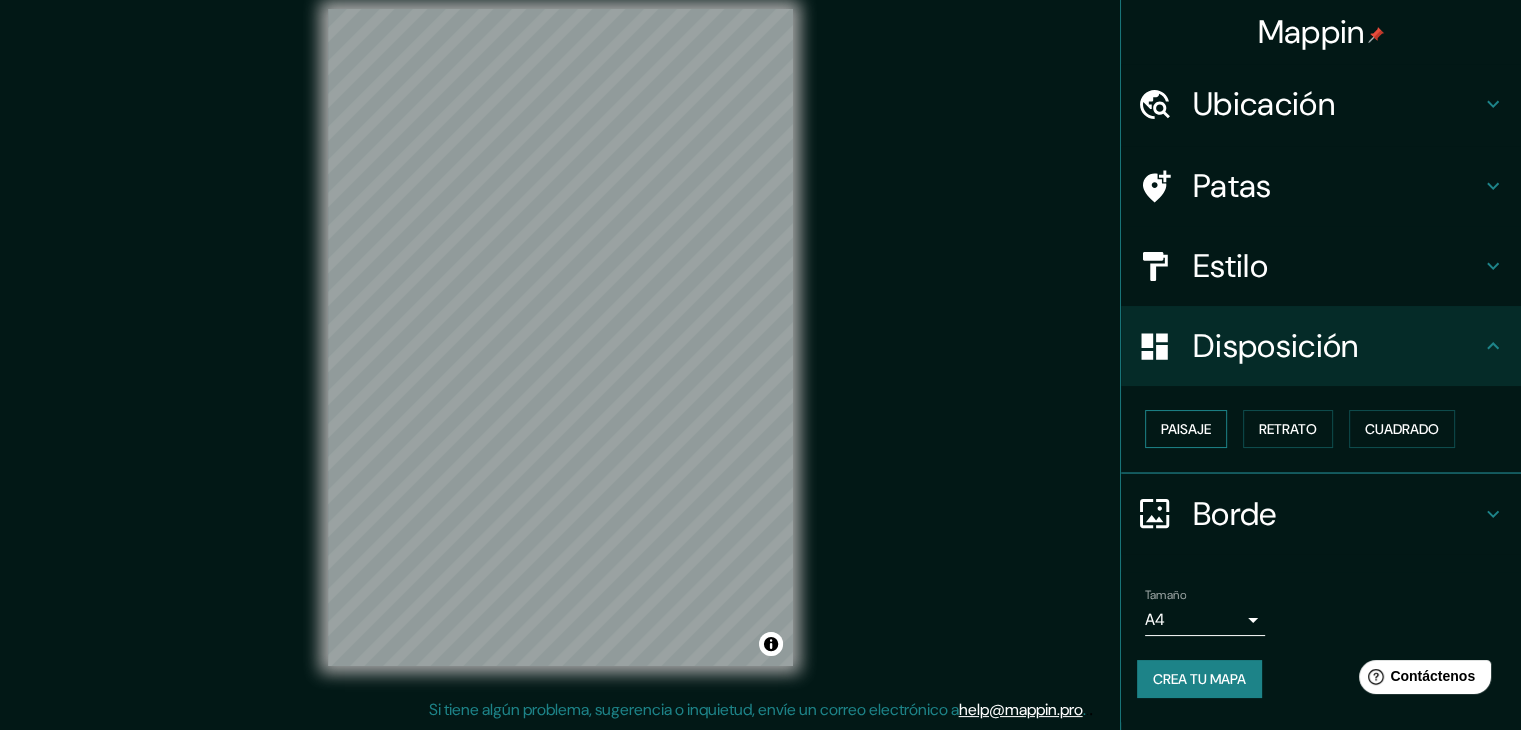 click on "Paisaje" at bounding box center [1186, 429] 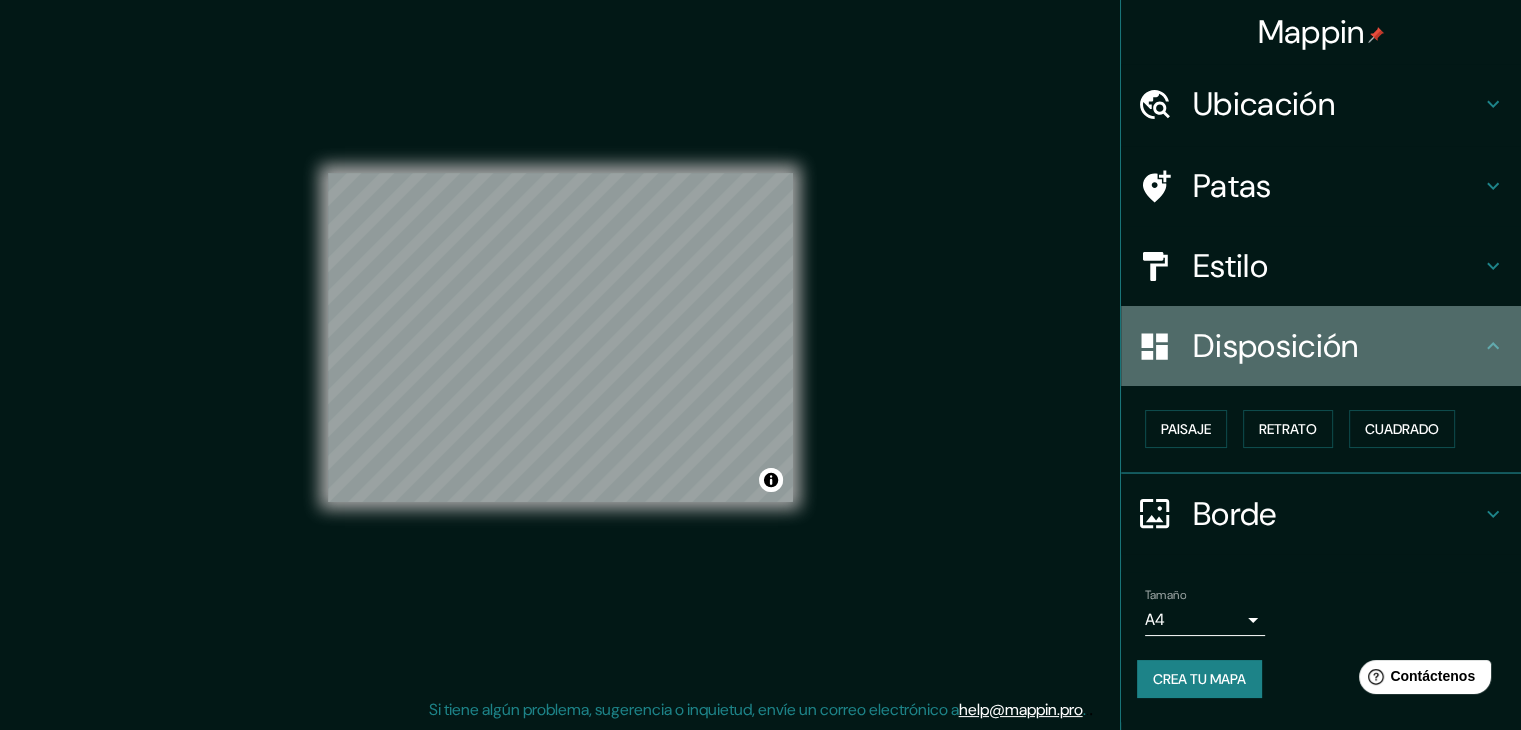 click on "Disposición" at bounding box center [1275, 346] 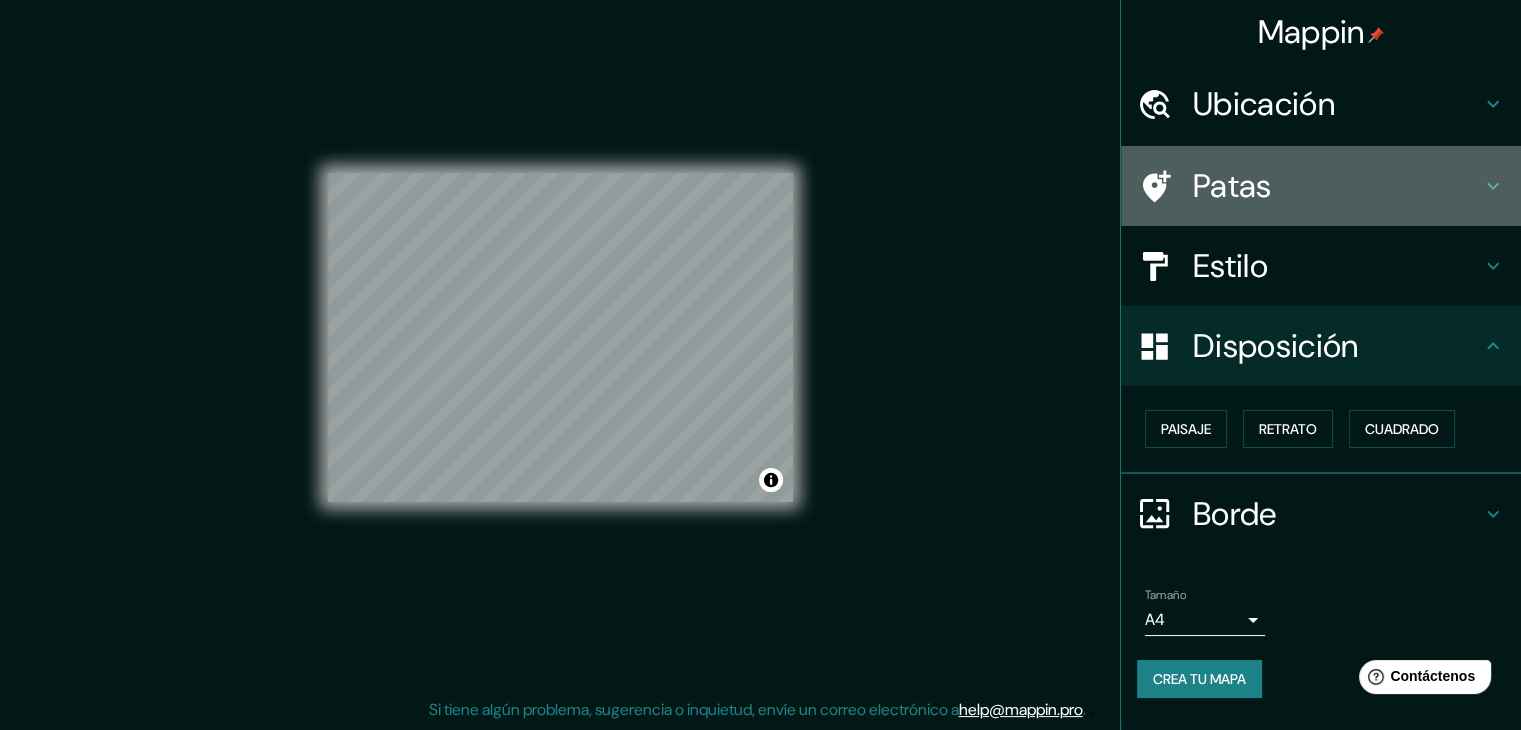 click on "Patas" at bounding box center (1232, 186) 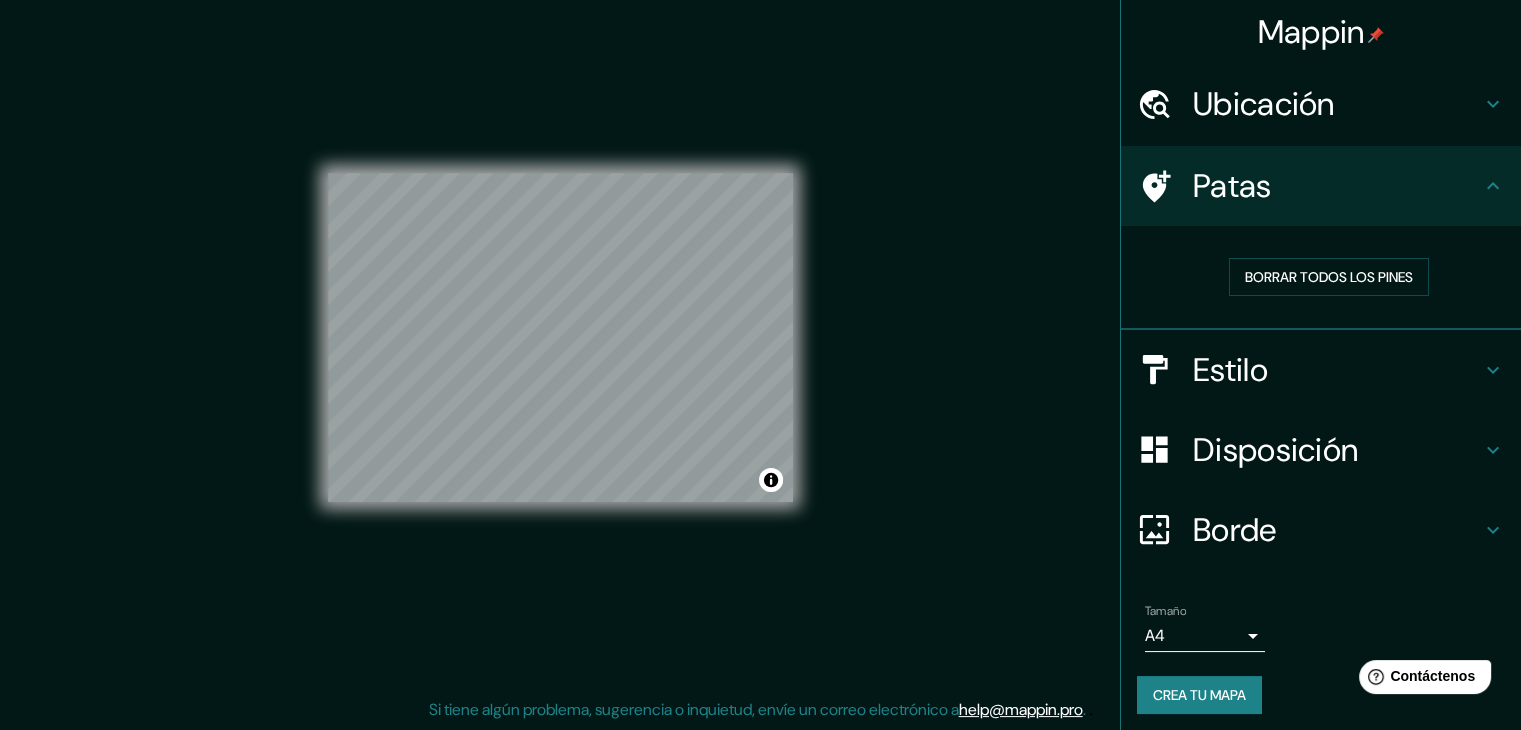 click at bounding box center [1165, 186] 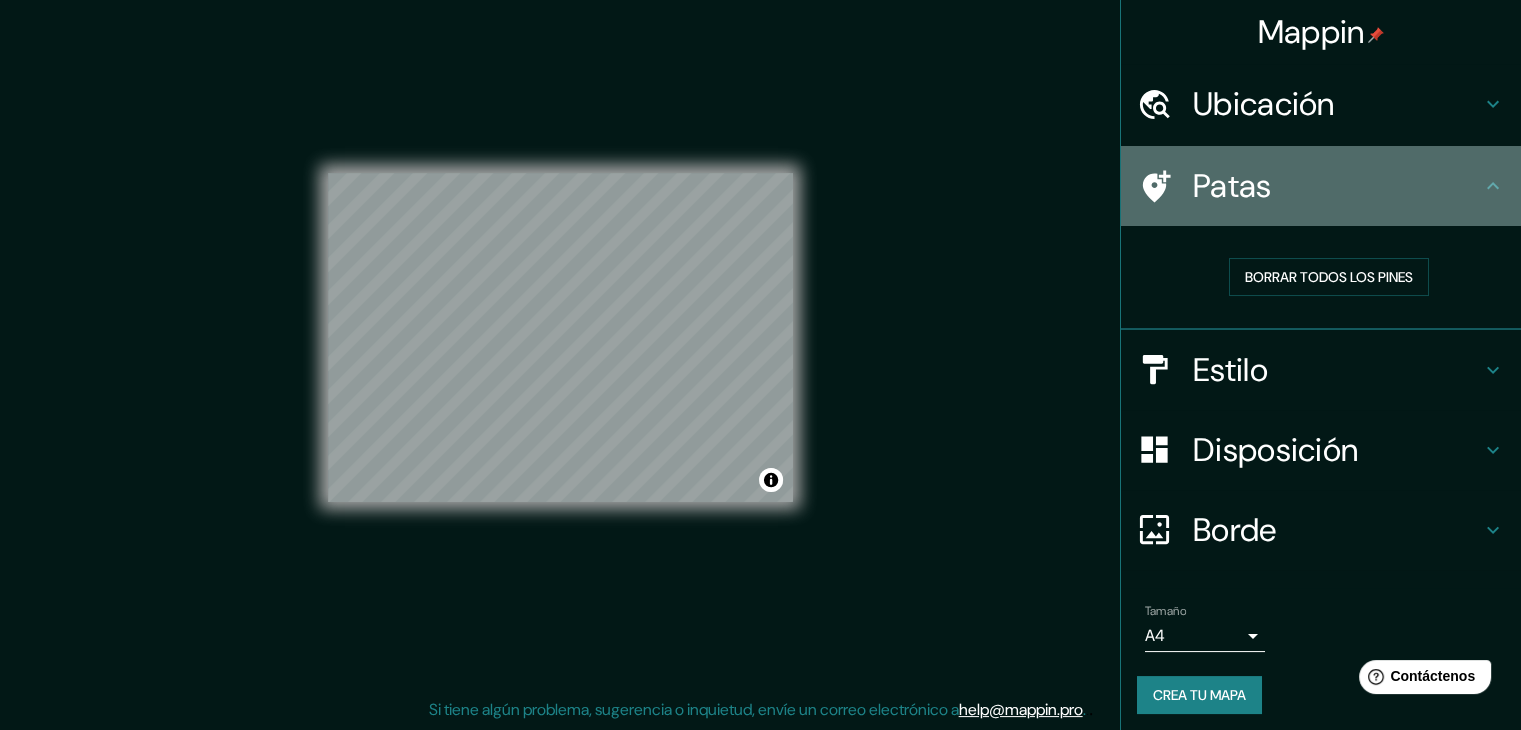 click 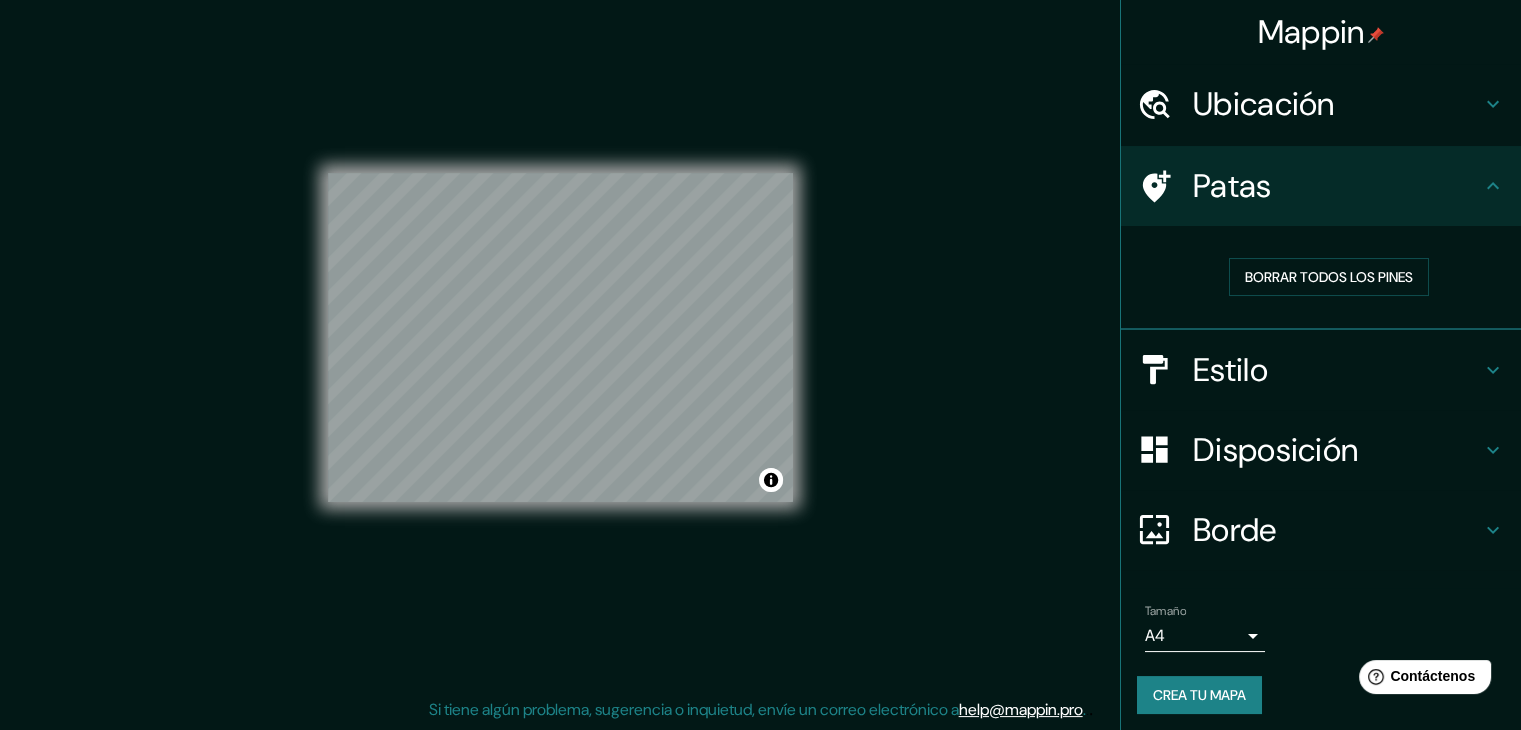 click 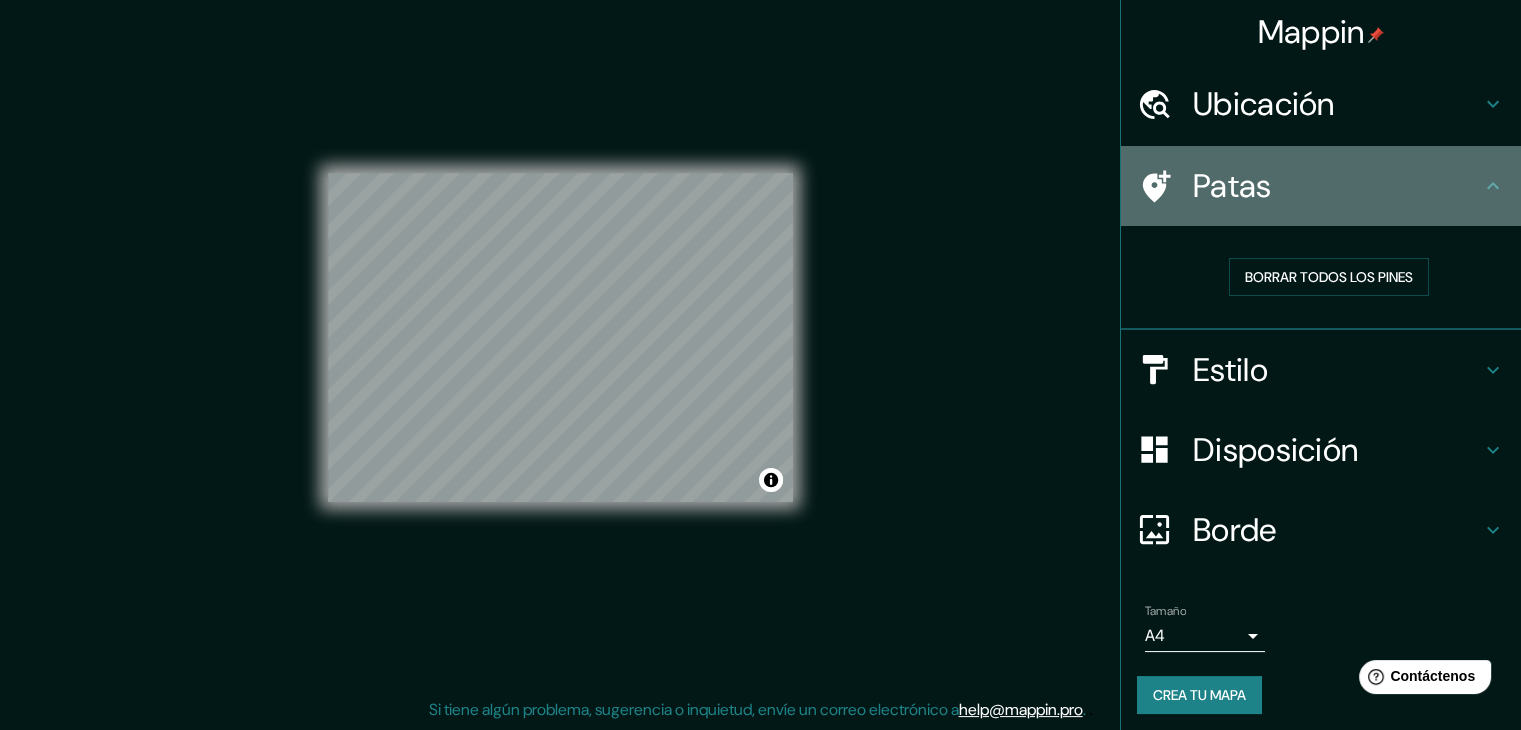 click 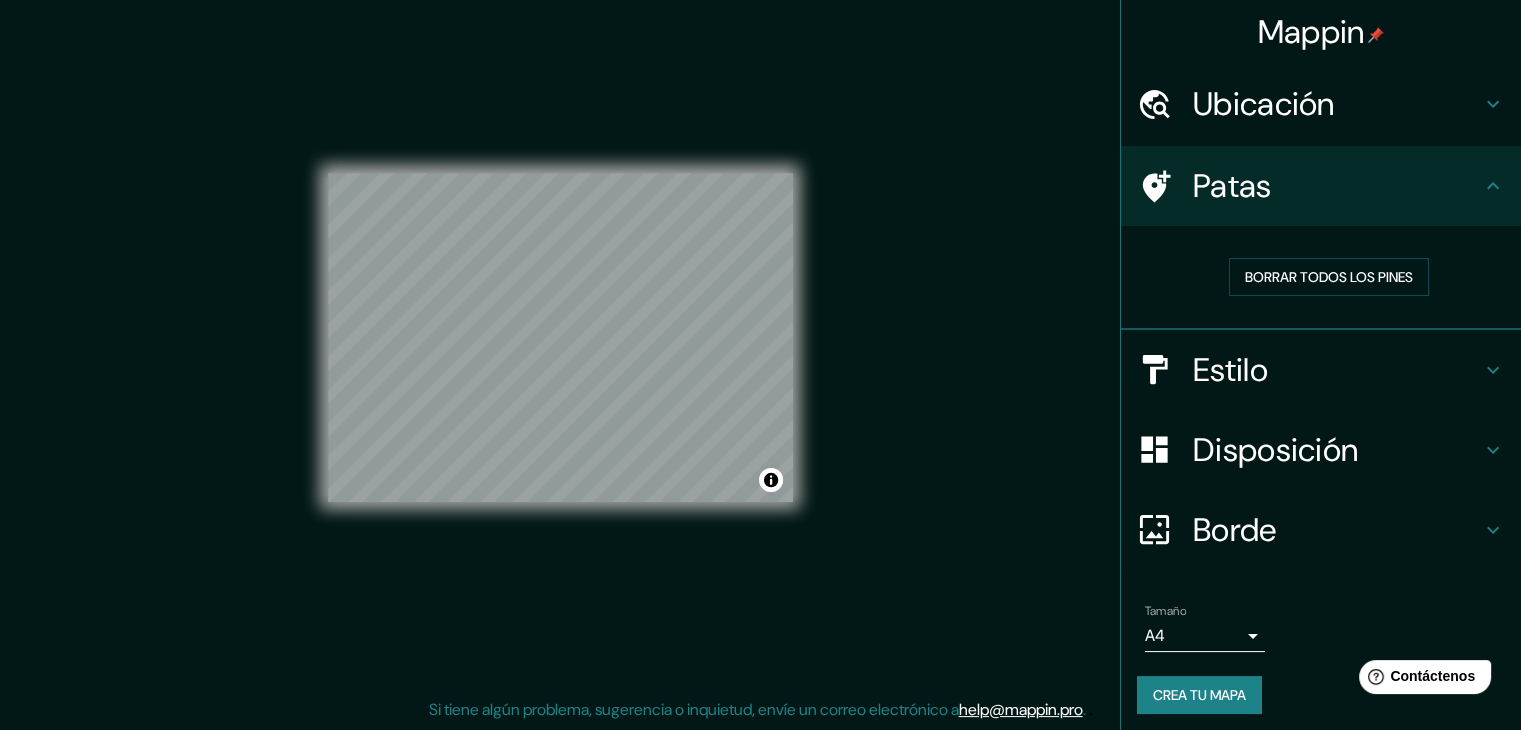 click on "Ubicación" at bounding box center (1337, 104) 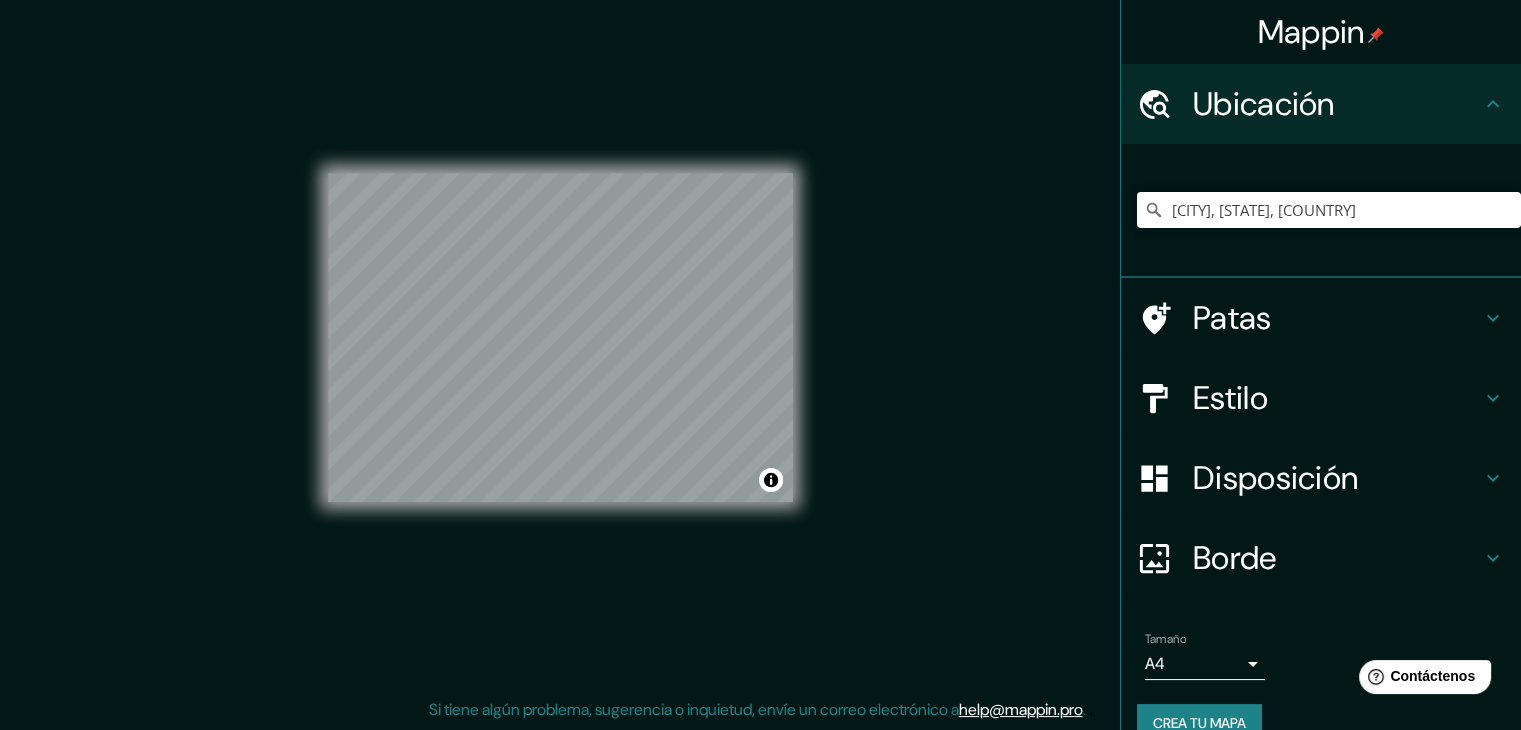 click on "Ubicación" at bounding box center (1337, 104) 